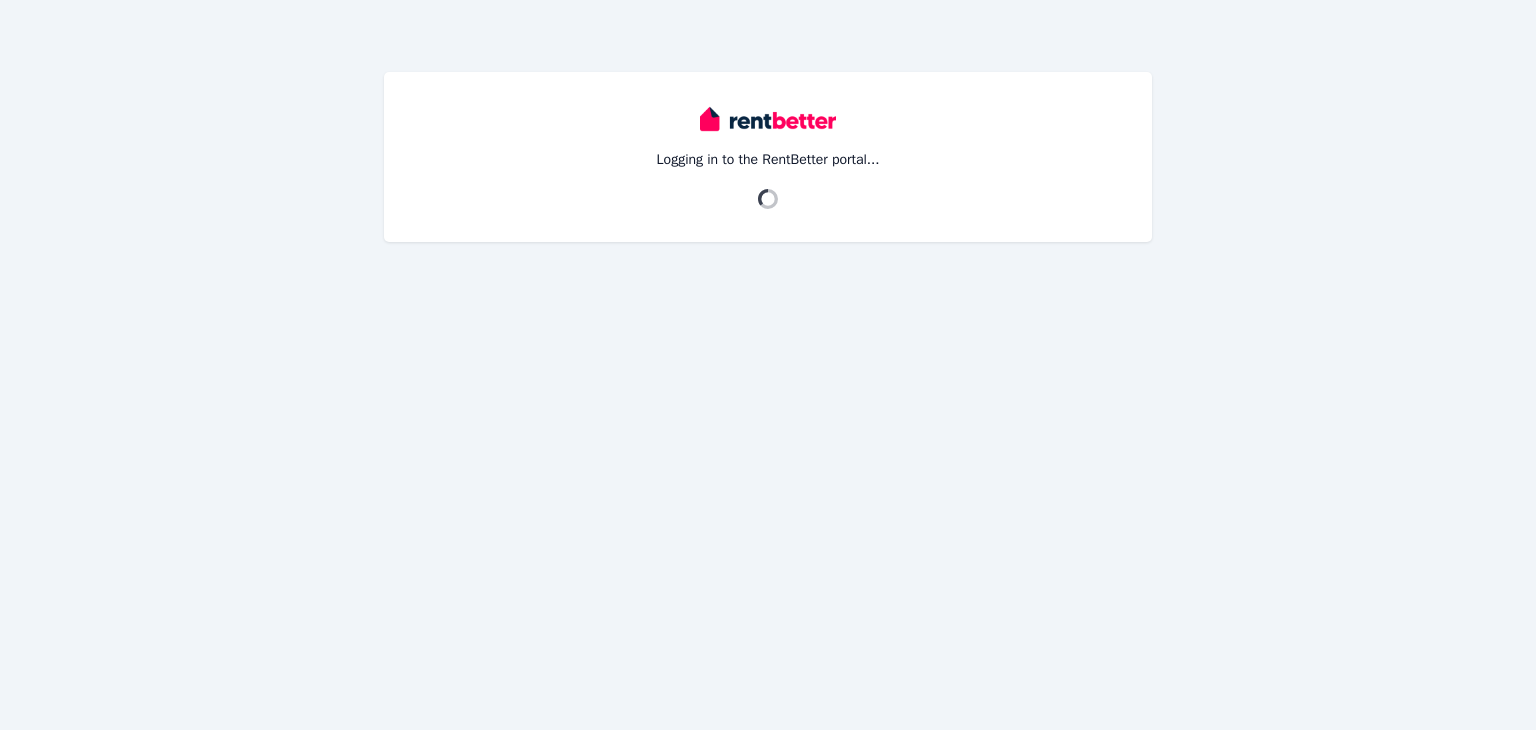 scroll, scrollTop: 0, scrollLeft: 0, axis: both 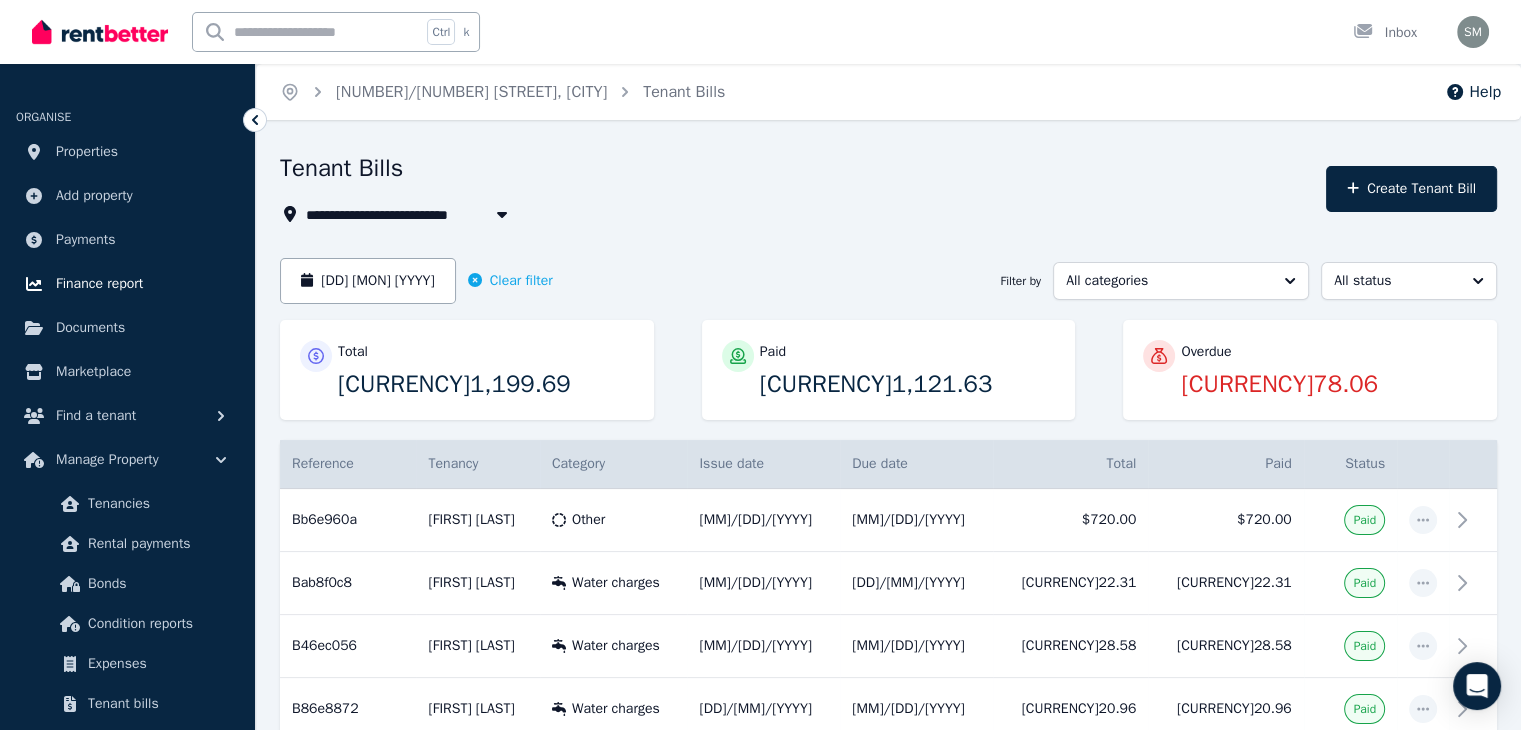 click on "Finance report" at bounding box center (99, 284) 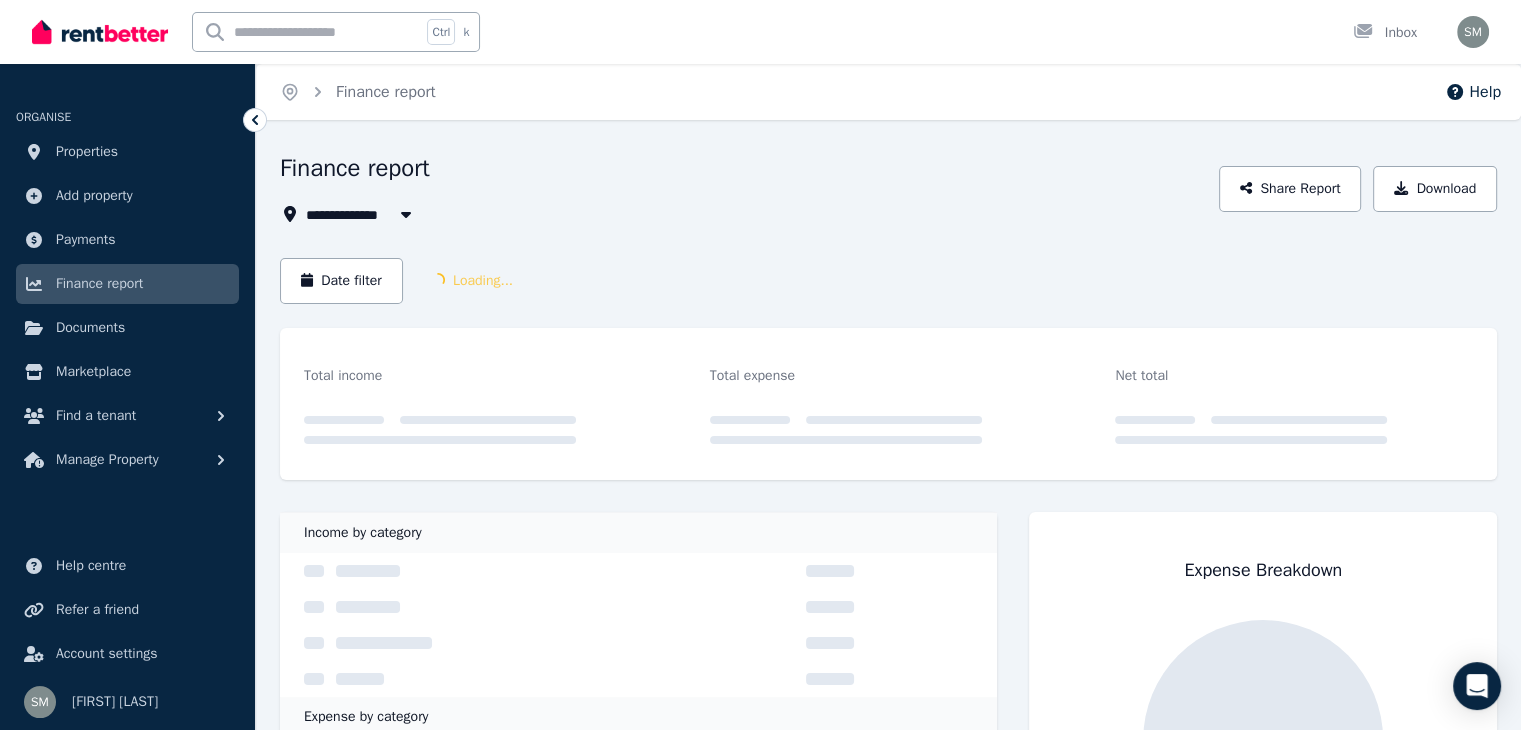 click on "Date filter   Loading..." at bounding box center [888, 293] 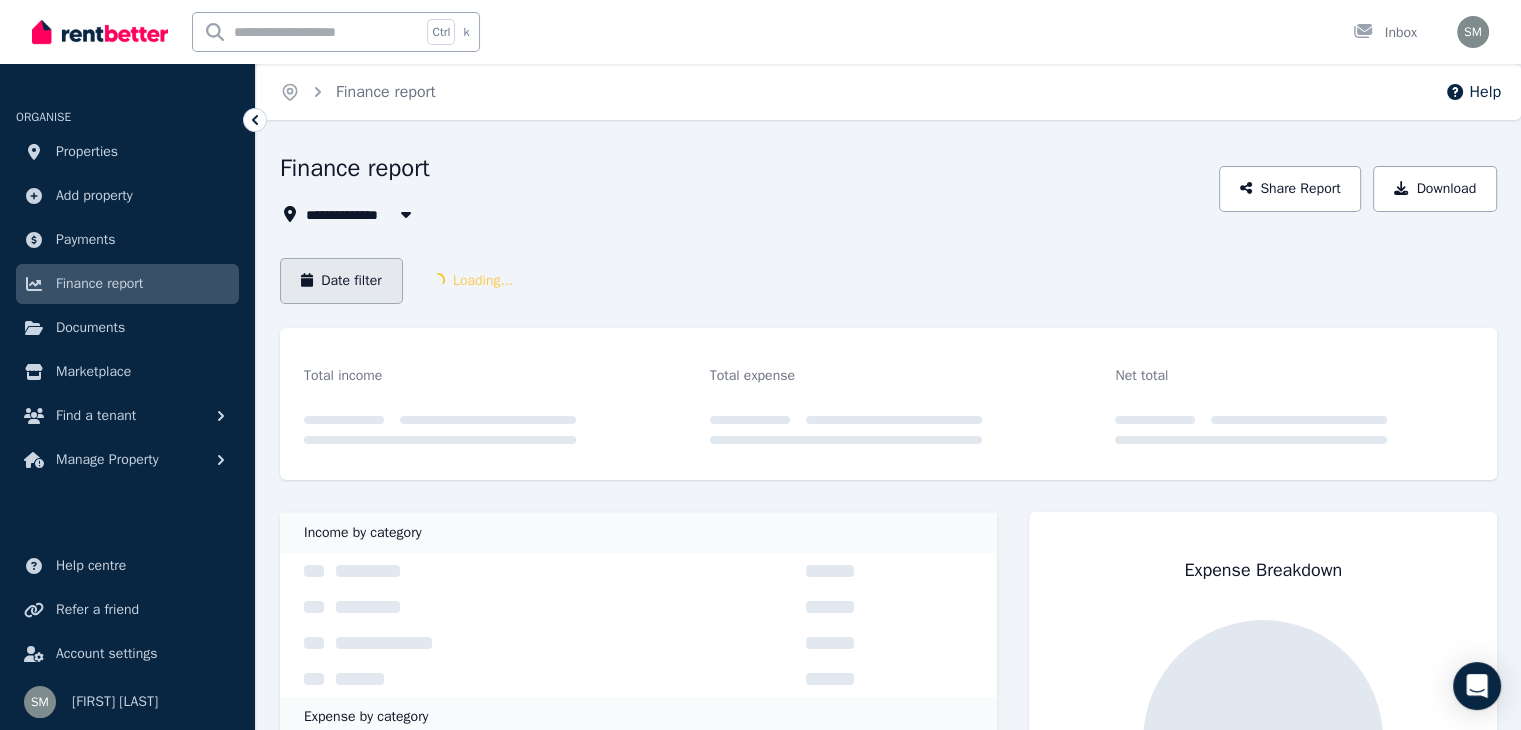 click on "Date filter" at bounding box center (341, 281) 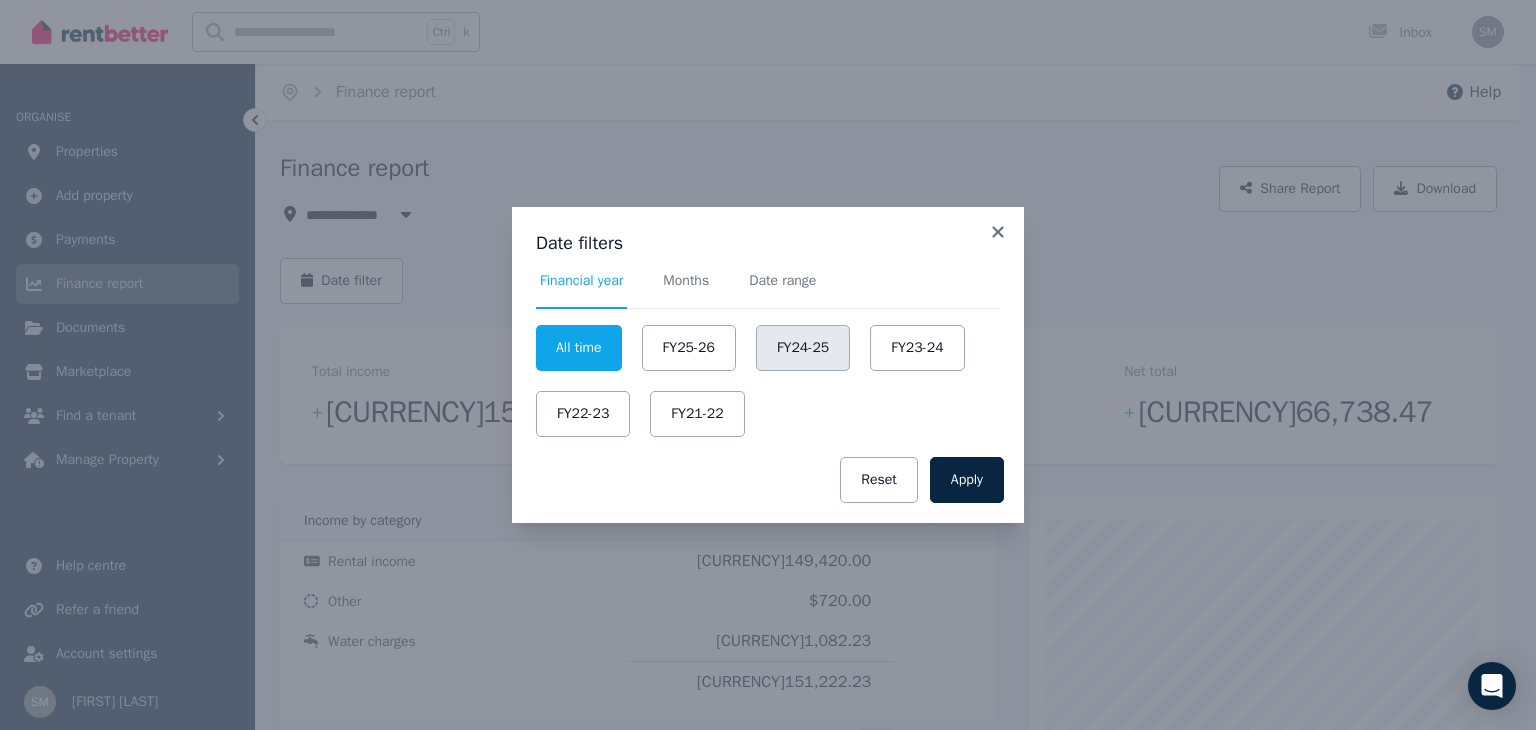 click on "FY24-25" at bounding box center [803, 348] 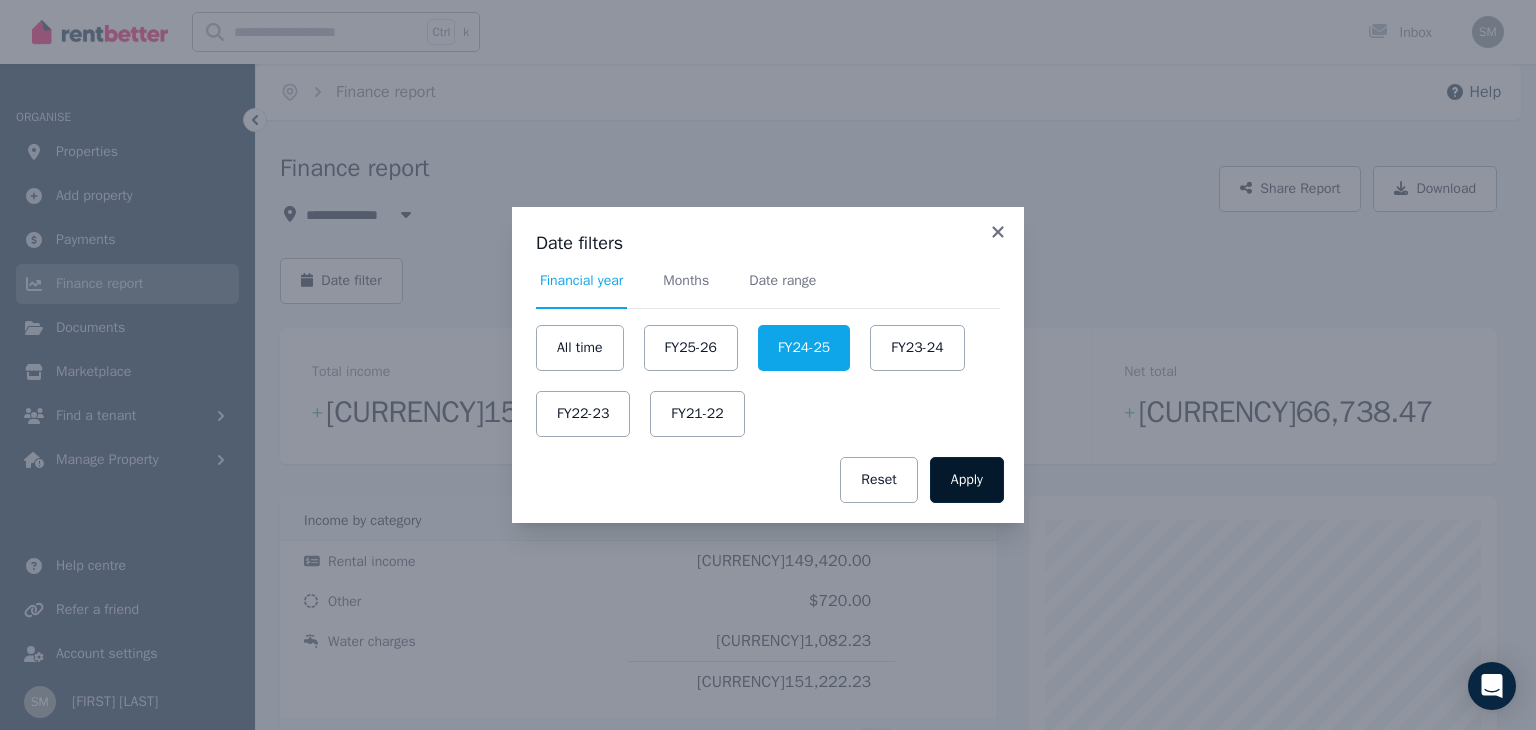 click on "Apply" at bounding box center [967, 480] 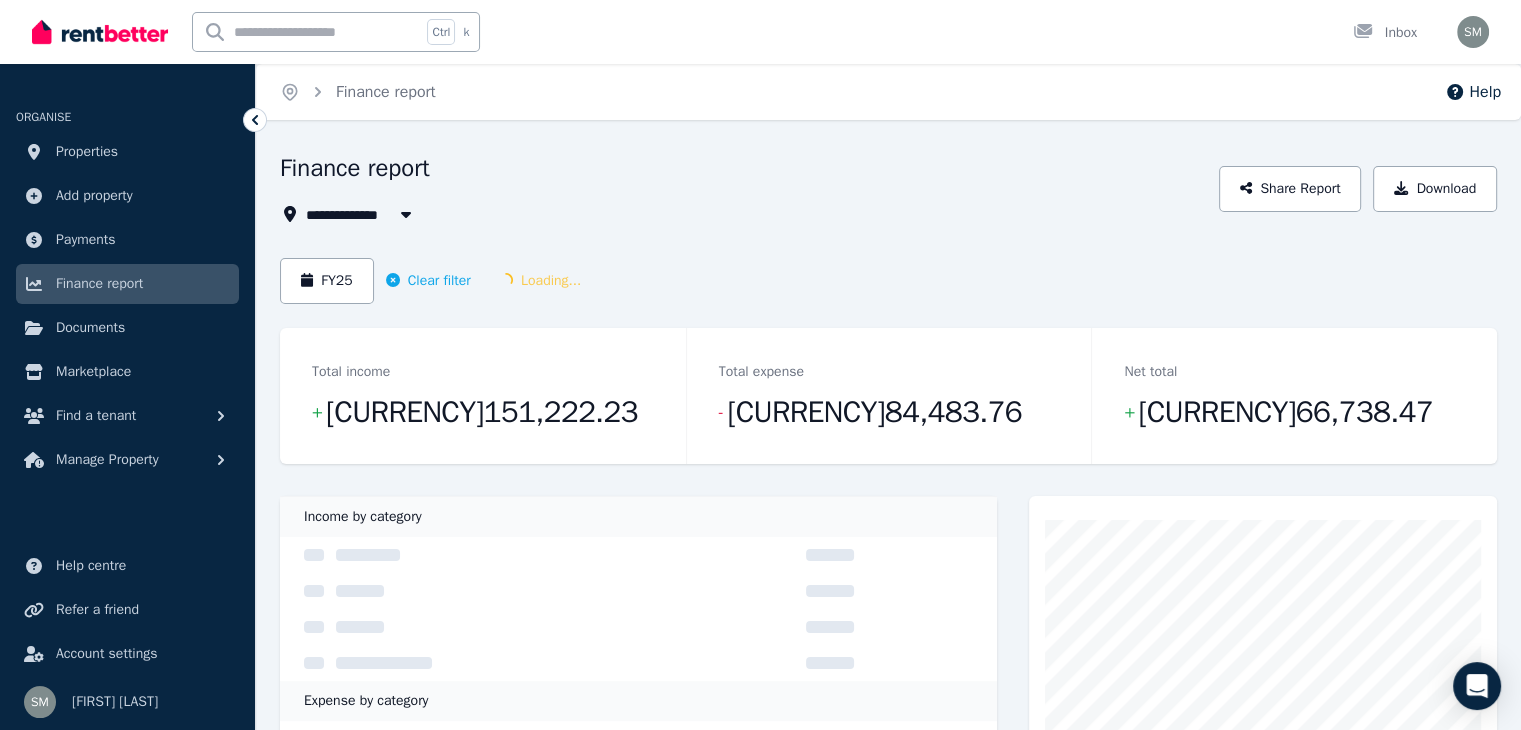 click 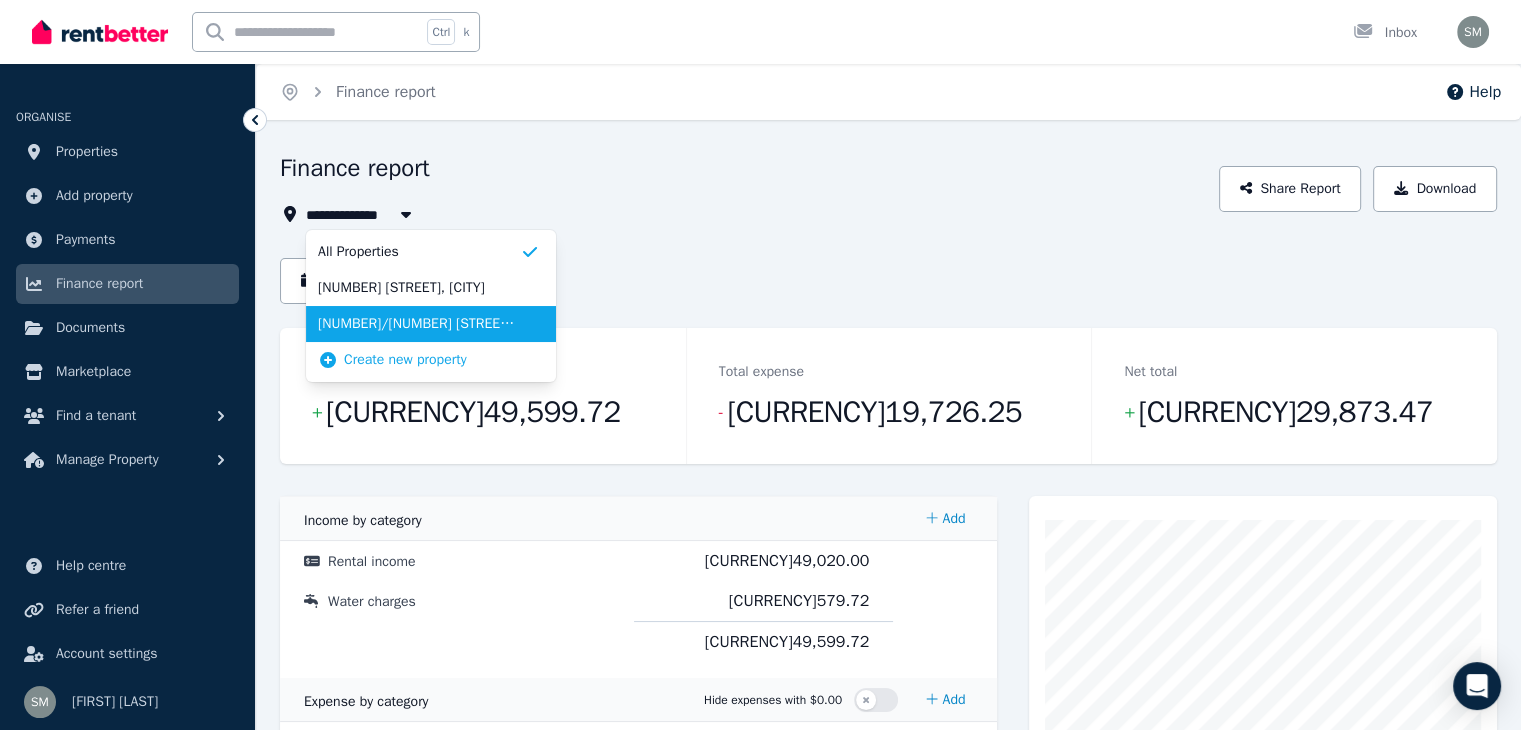 click on "[NUMBER]/[NUMBER] [STREET], [CITY]" at bounding box center [419, 324] 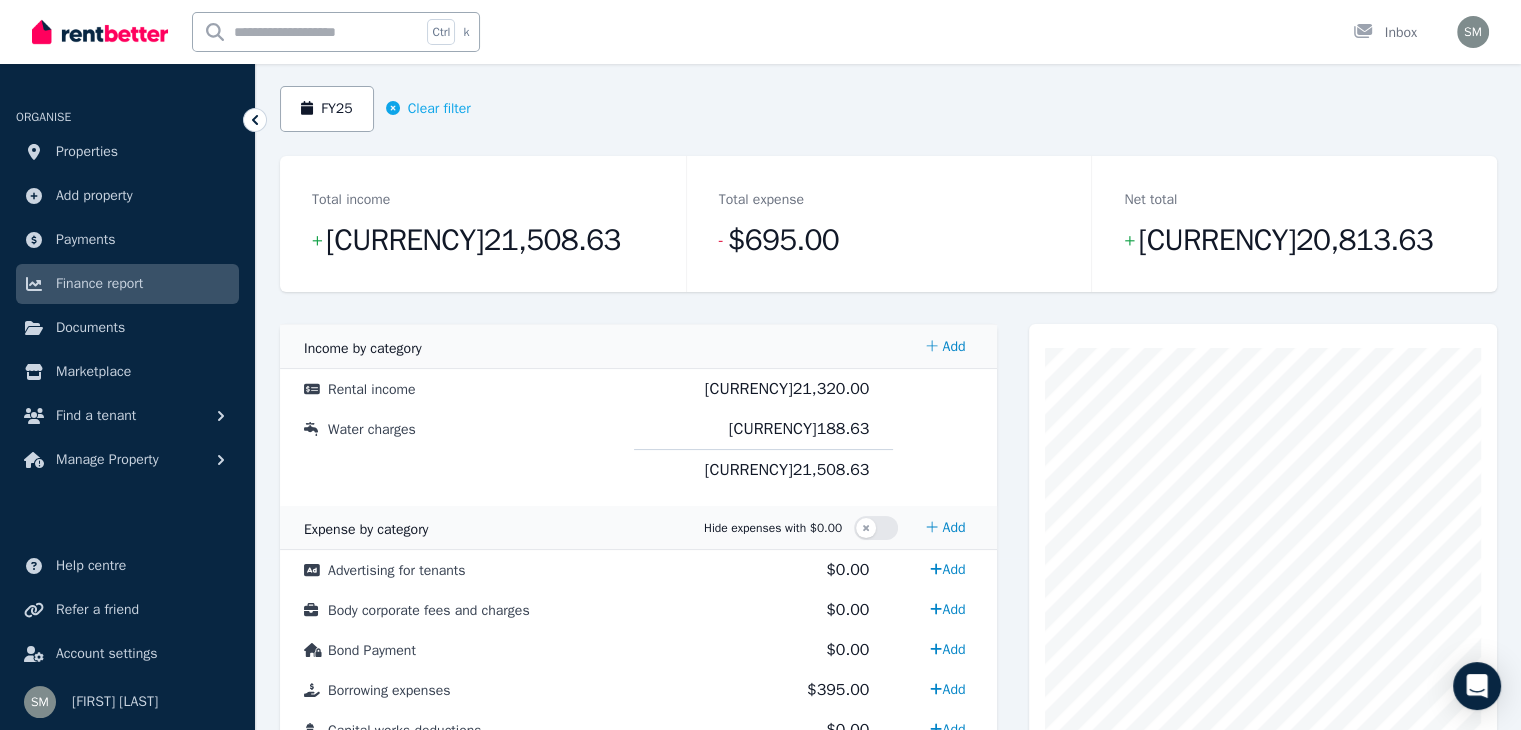 scroll, scrollTop: 100, scrollLeft: 0, axis: vertical 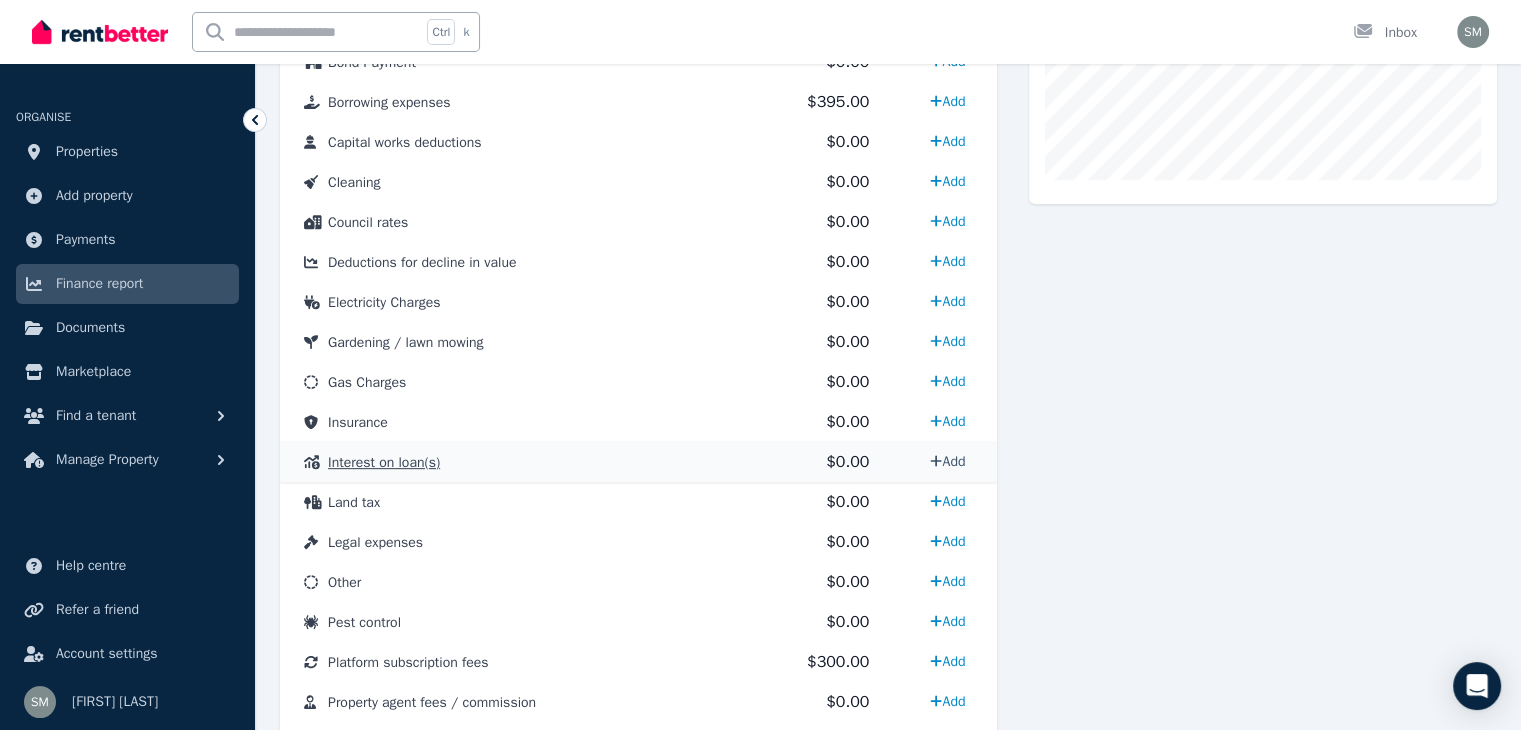 click on "Add" at bounding box center [947, 461] 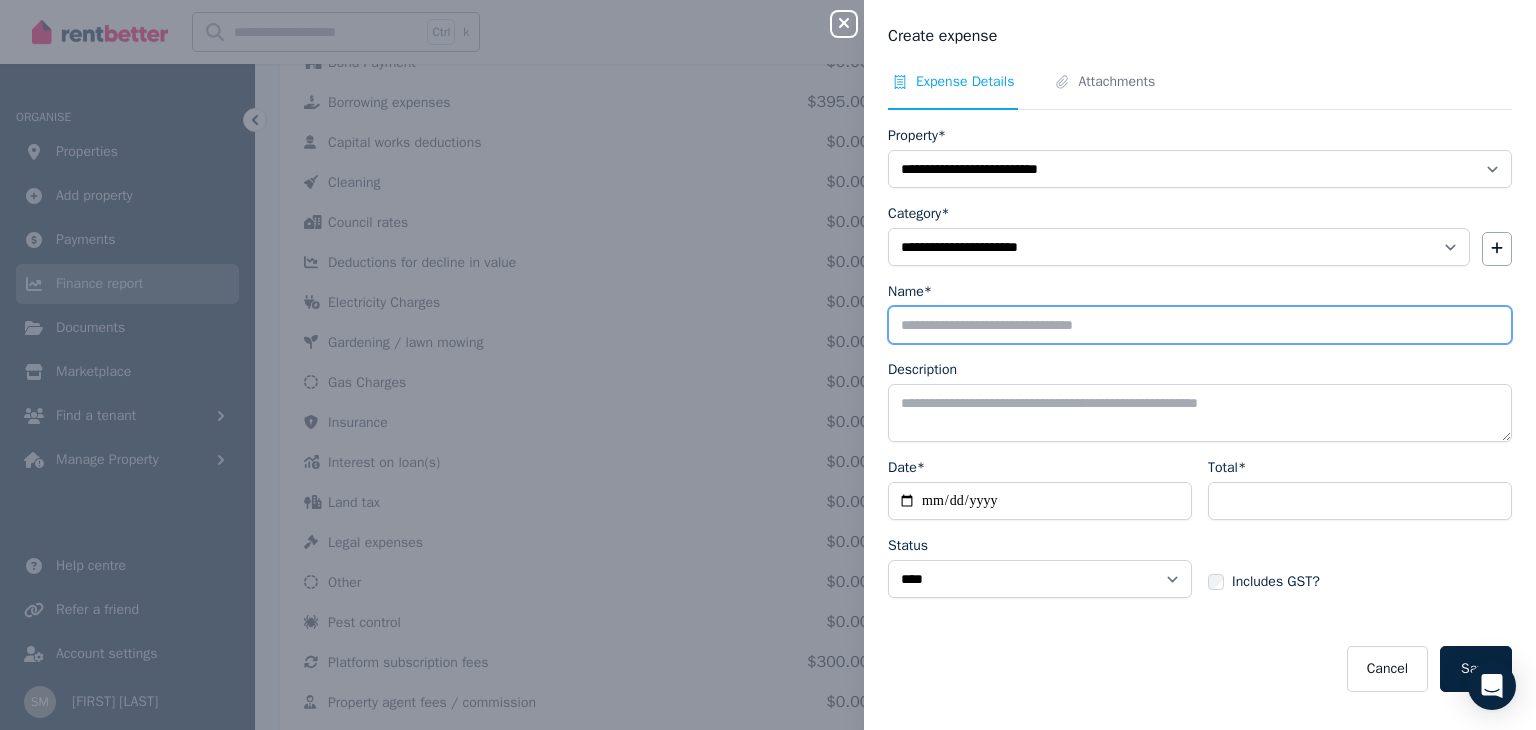 click on "Name*" at bounding box center [1200, 325] 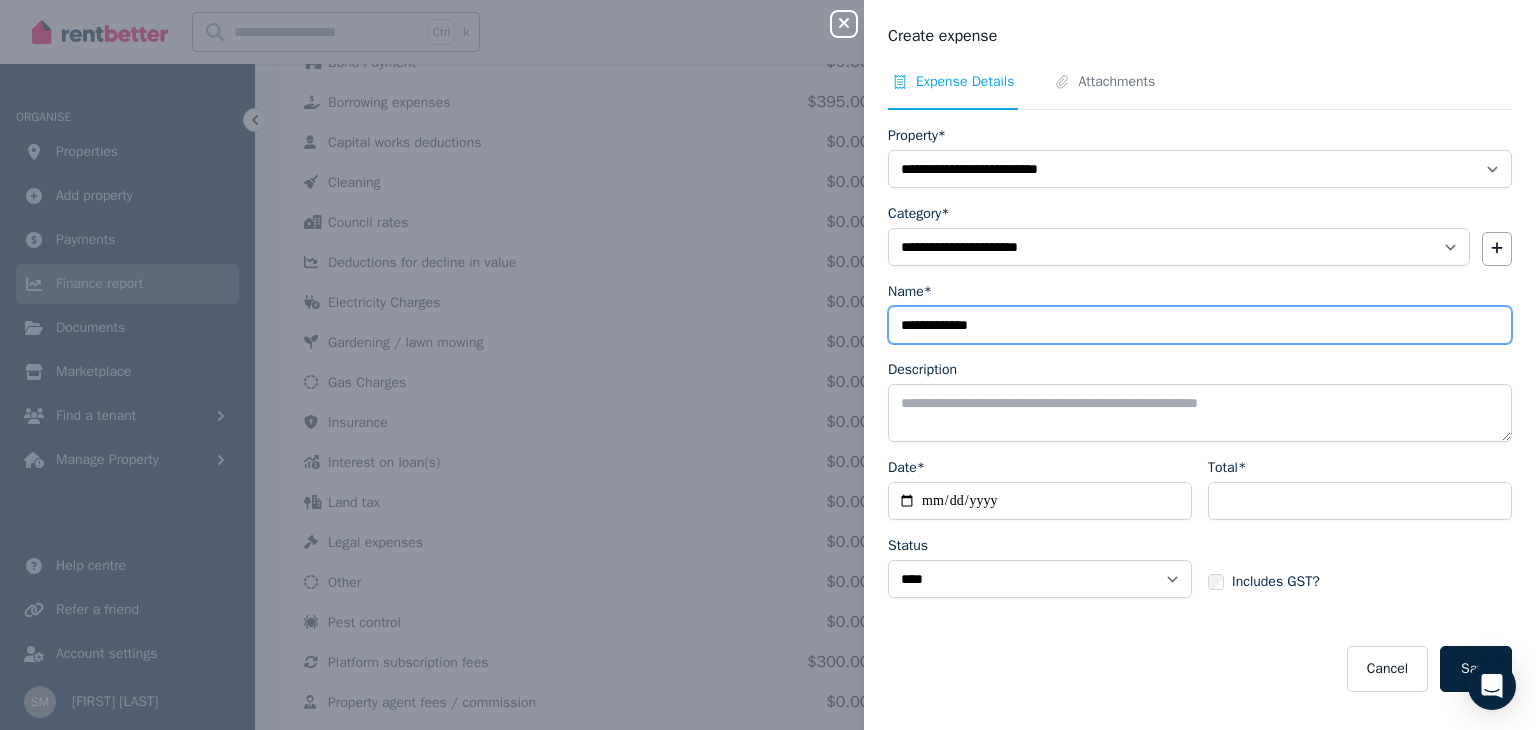 type on "**********" 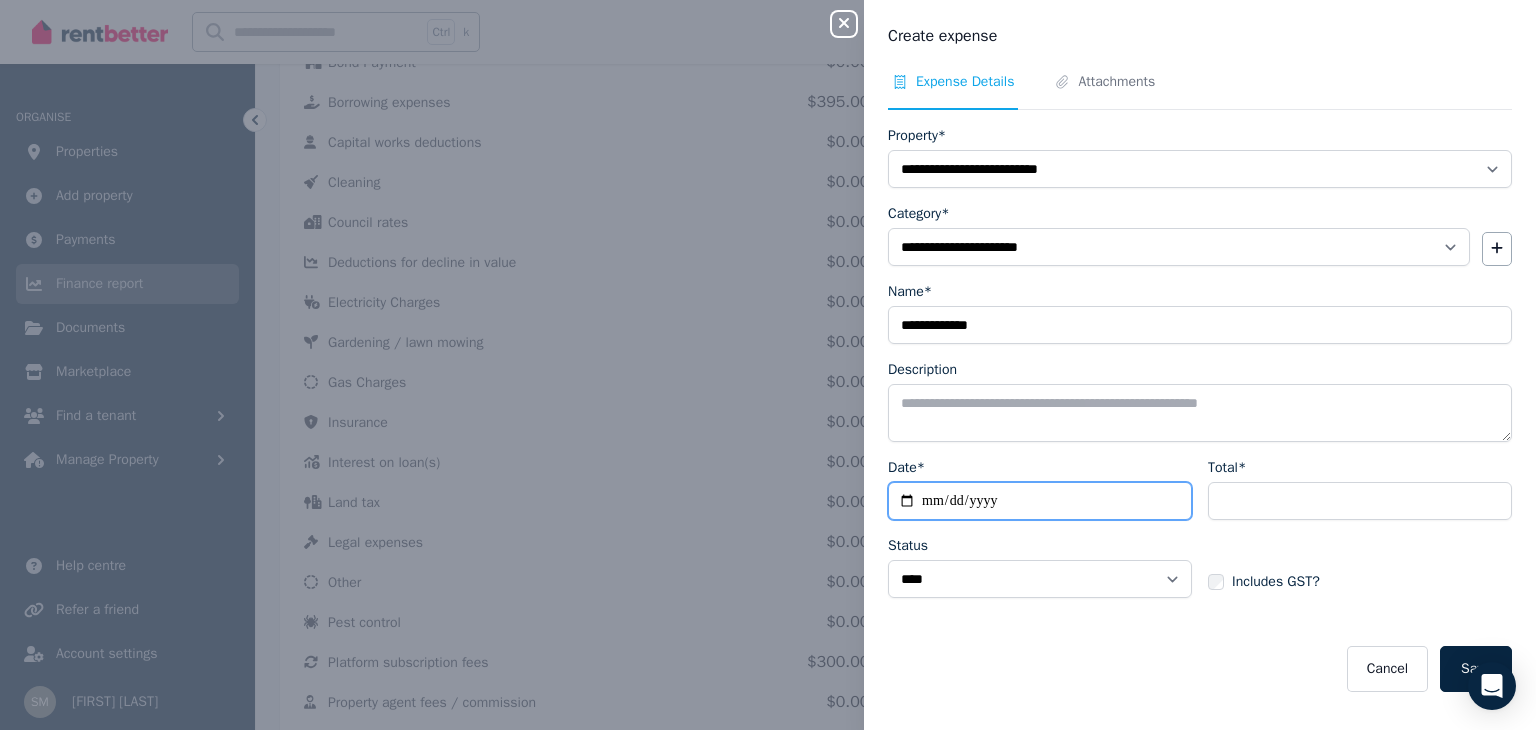 click on "Date*" at bounding box center (1040, 501) 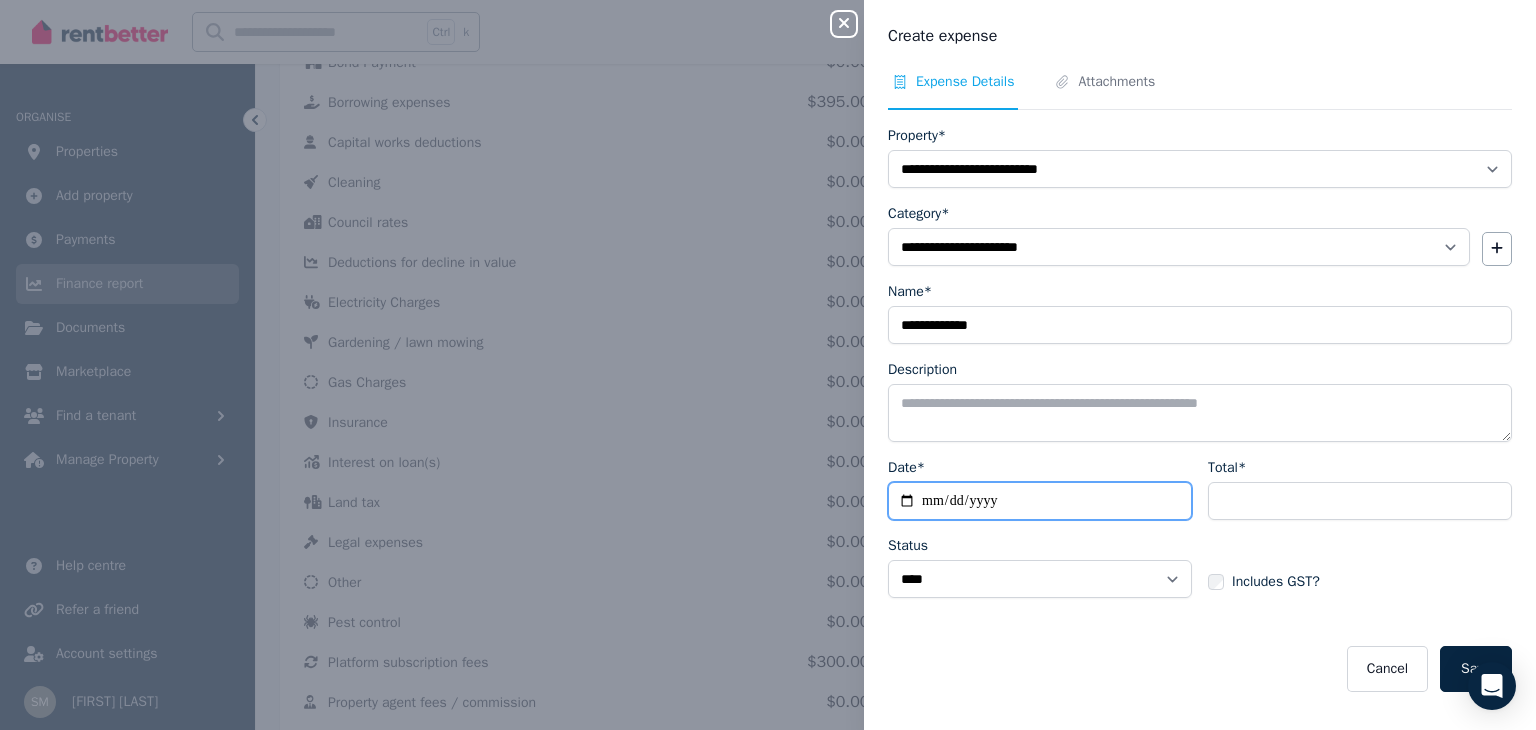 type on "**********" 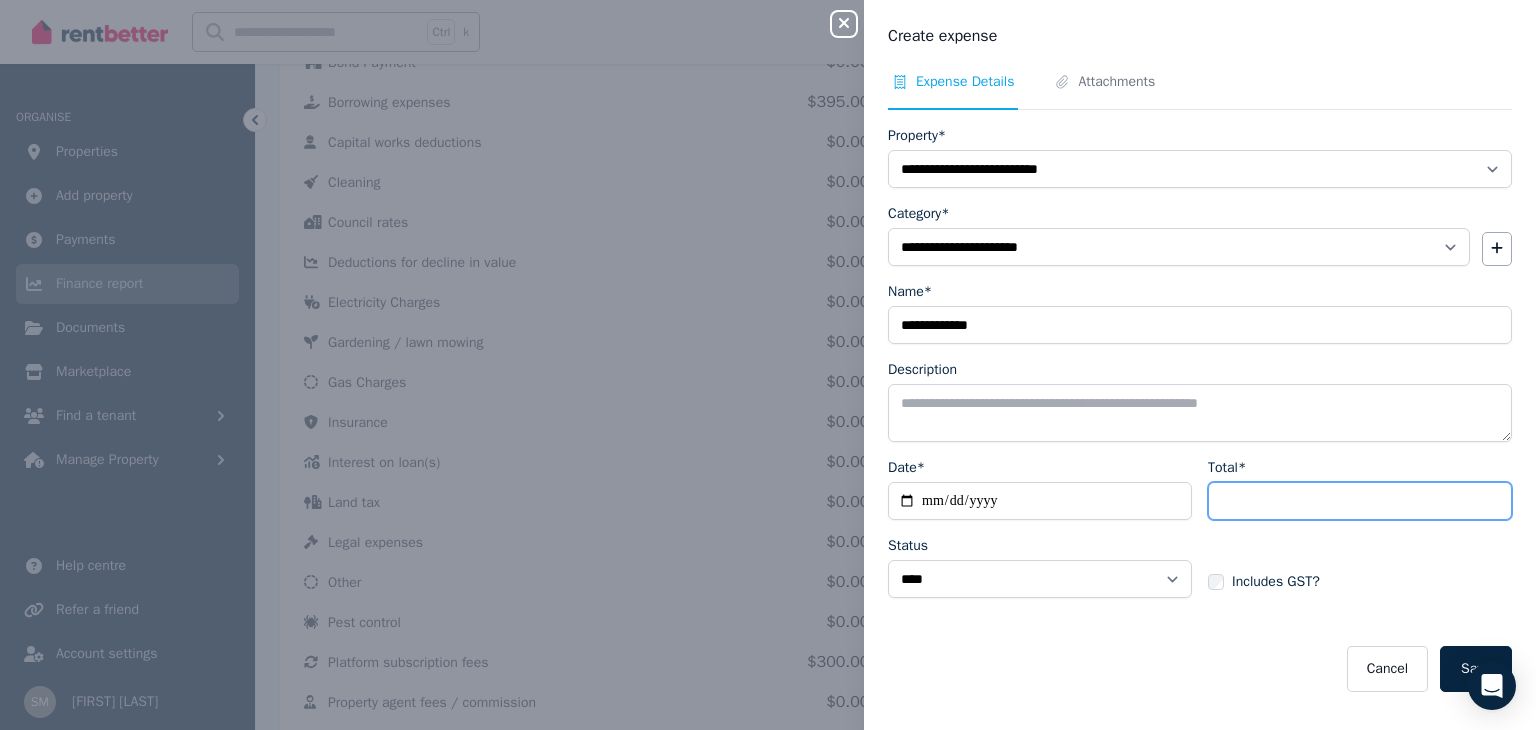 click on "Total*" at bounding box center [1360, 501] 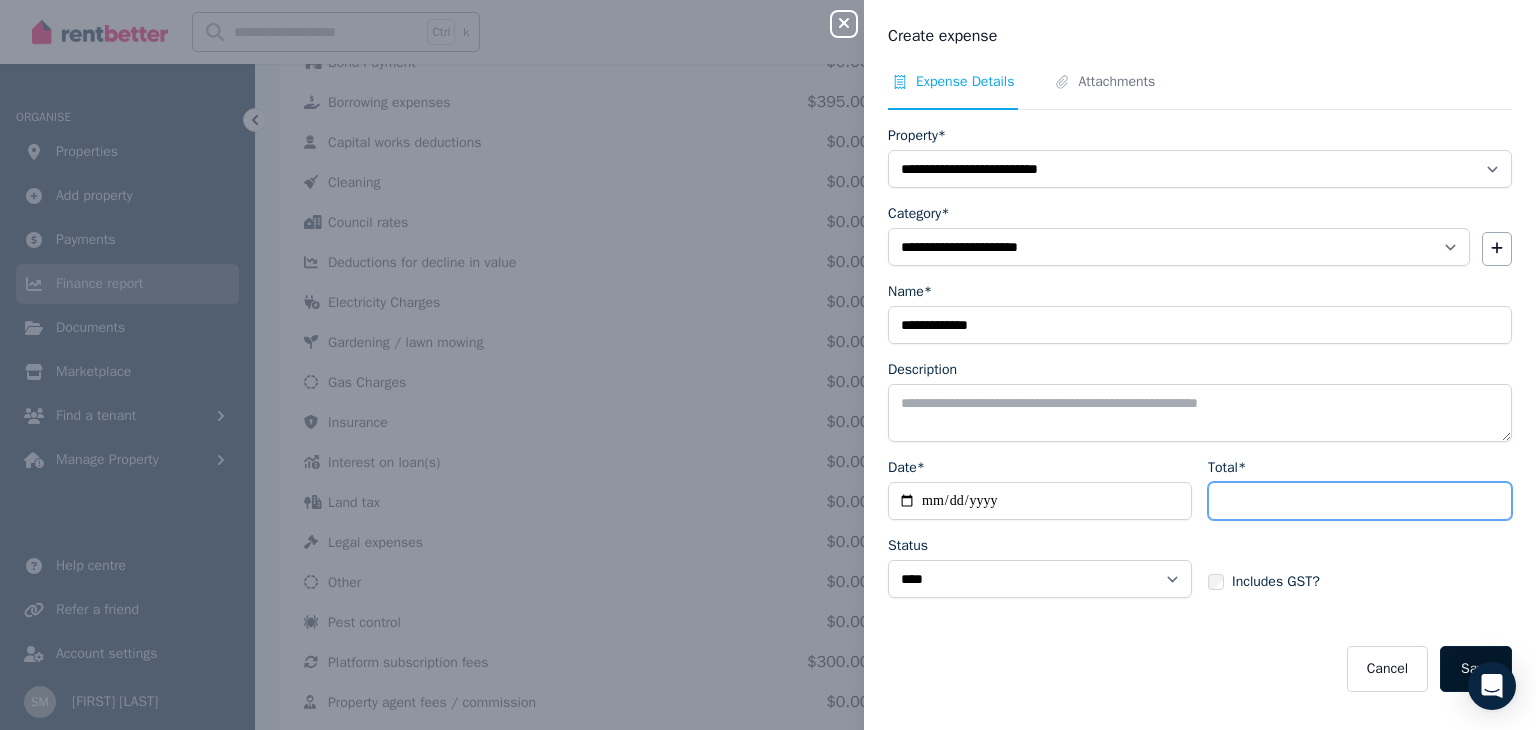 type on "********" 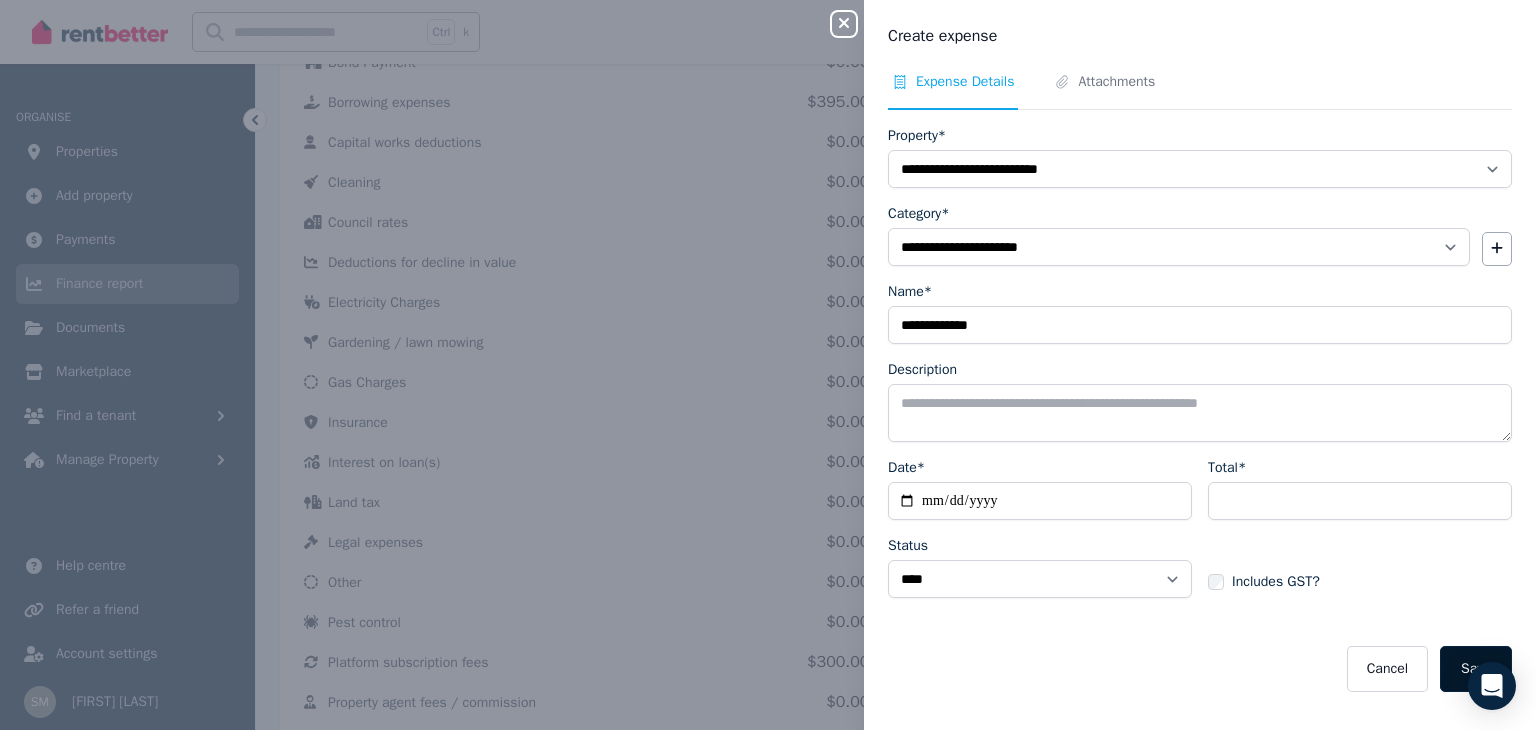 click on "Save" at bounding box center (1476, 669) 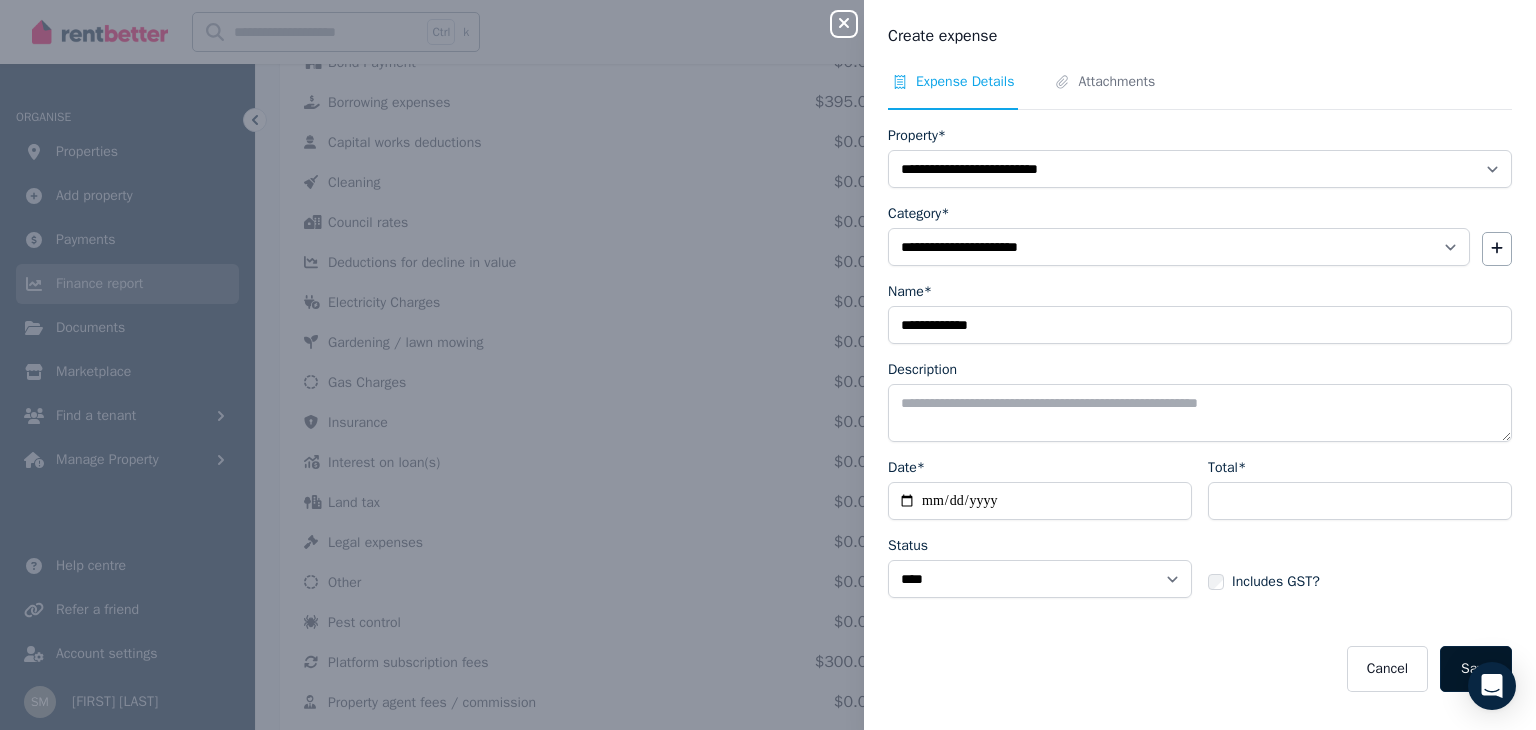 select 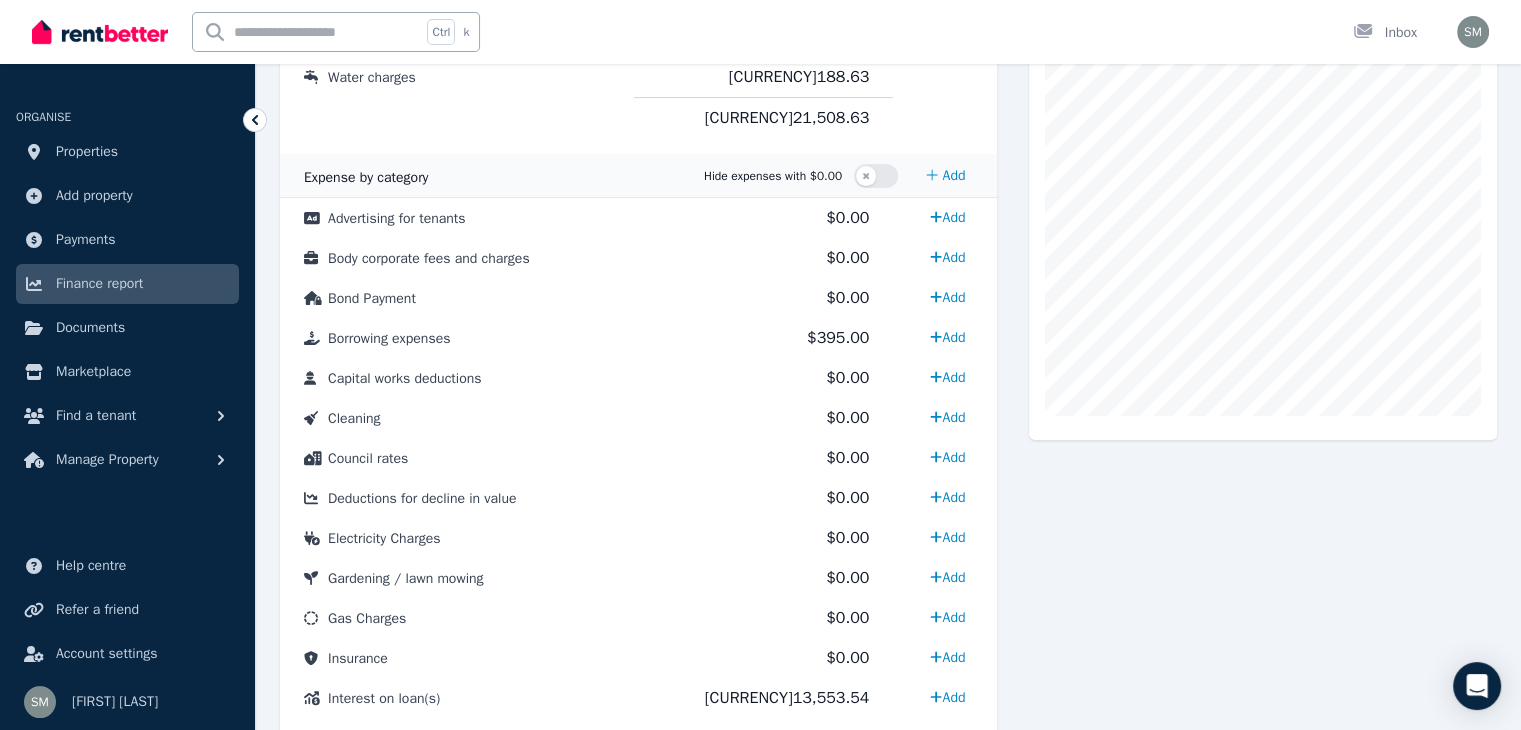 scroll, scrollTop: 471, scrollLeft: 0, axis: vertical 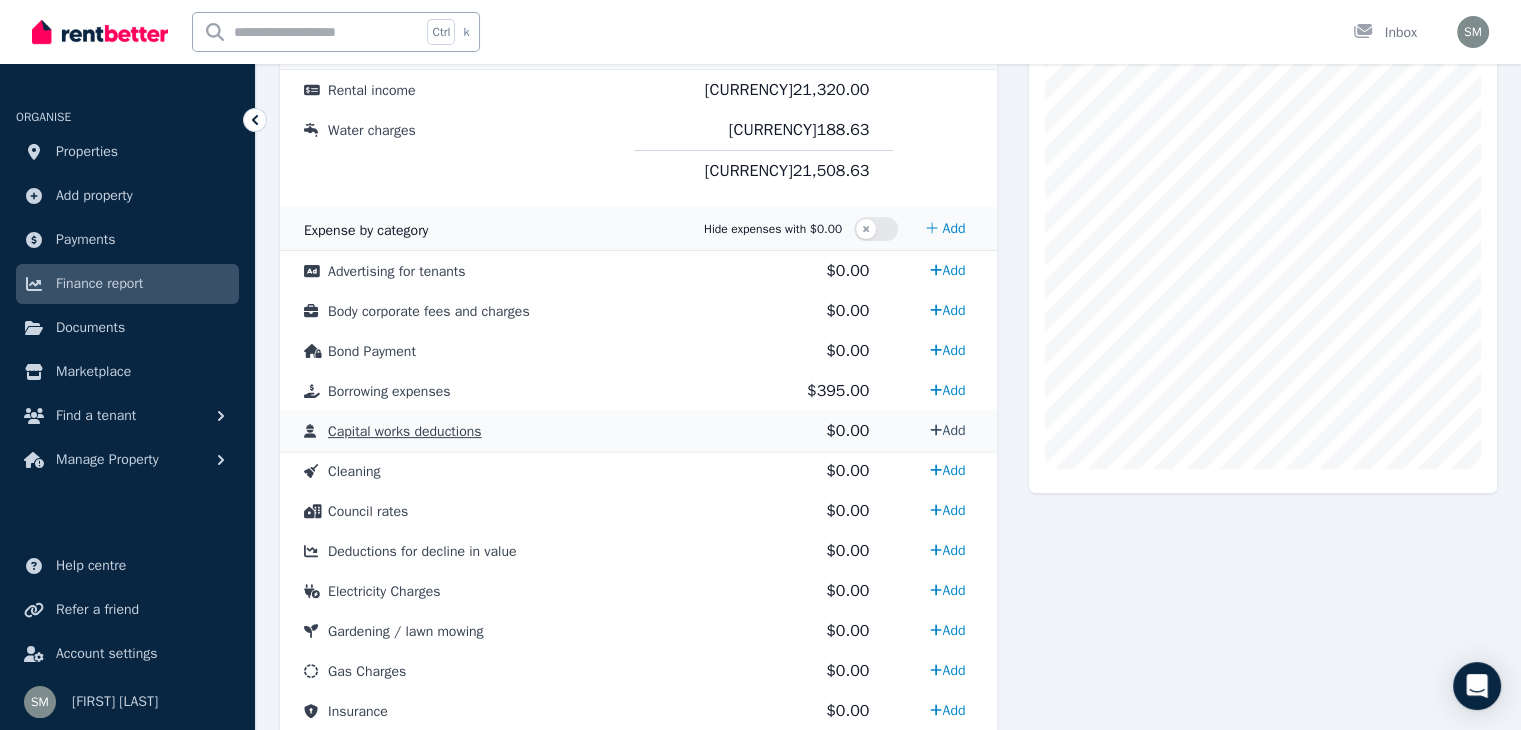 click on "Add" at bounding box center (947, 430) 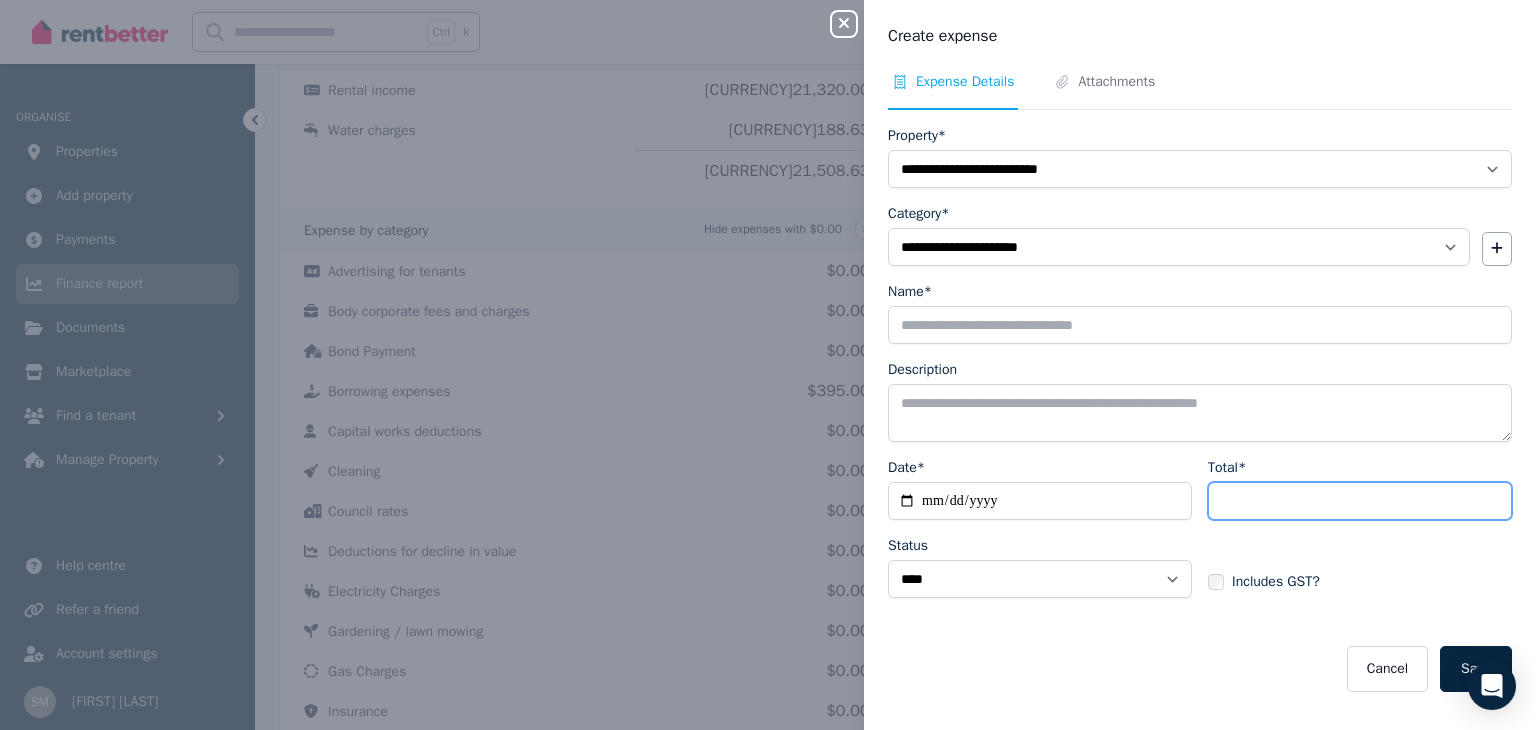 click on "Total*" at bounding box center (1360, 501) 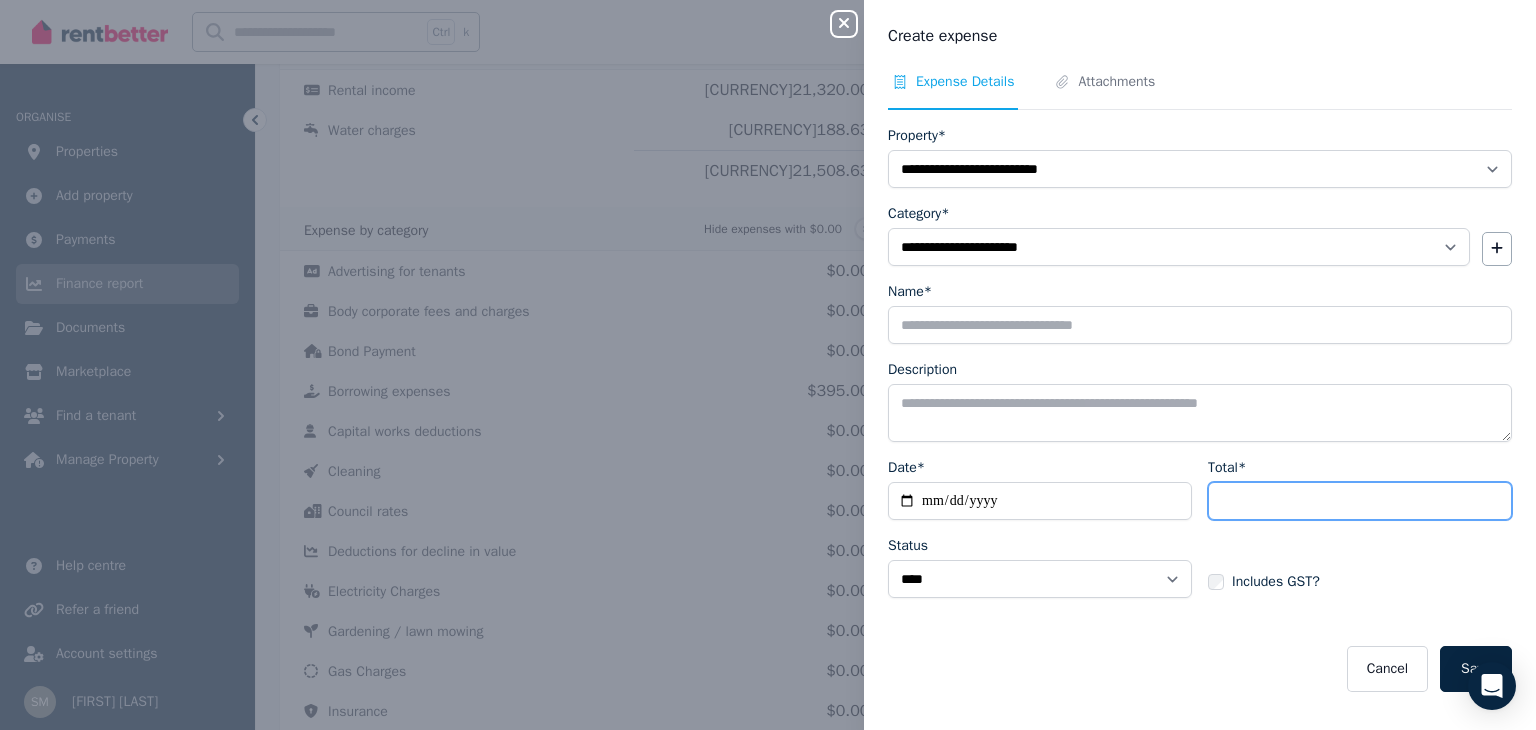 type on "****" 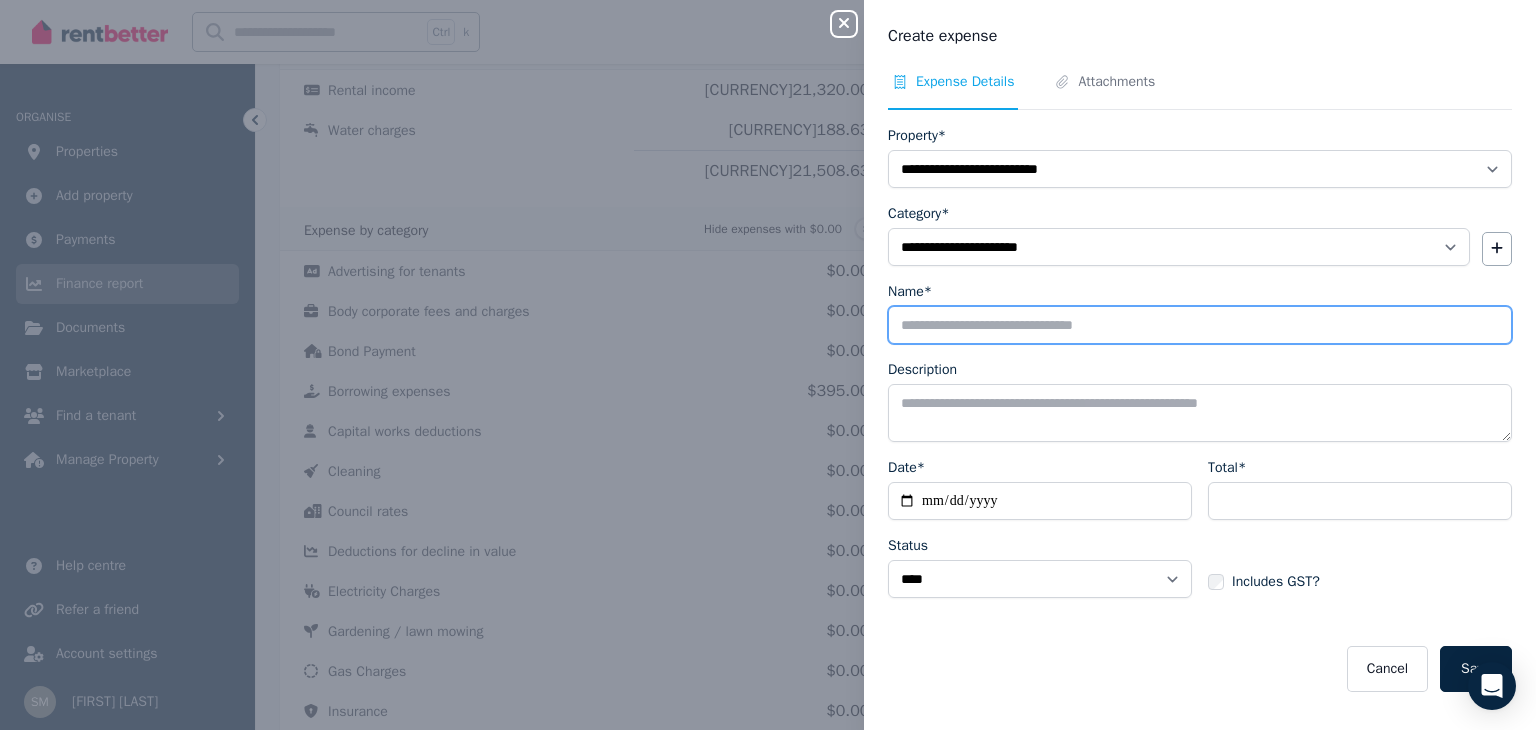 click on "Name*" at bounding box center (1200, 325) 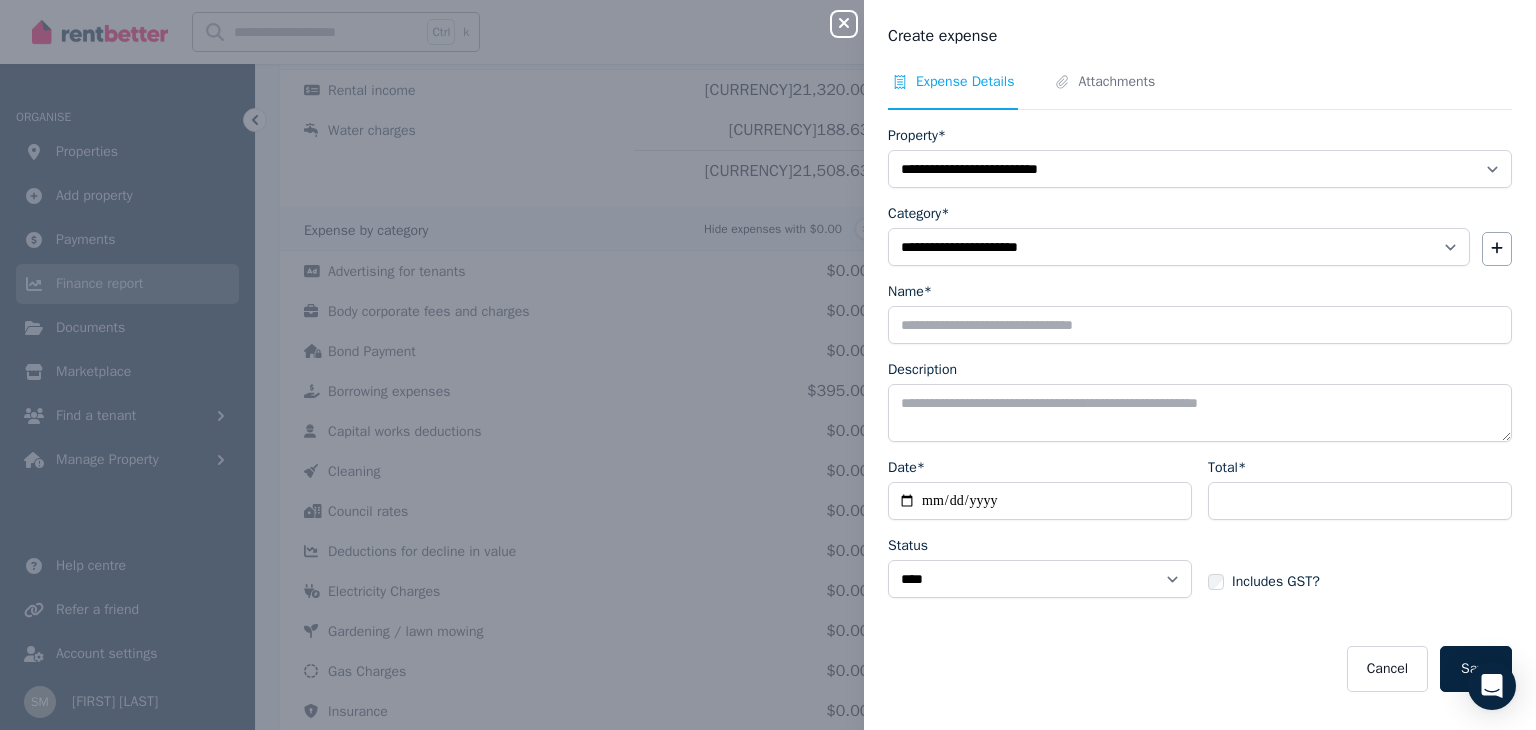 click on "**********" at bounding box center (1200, 409) 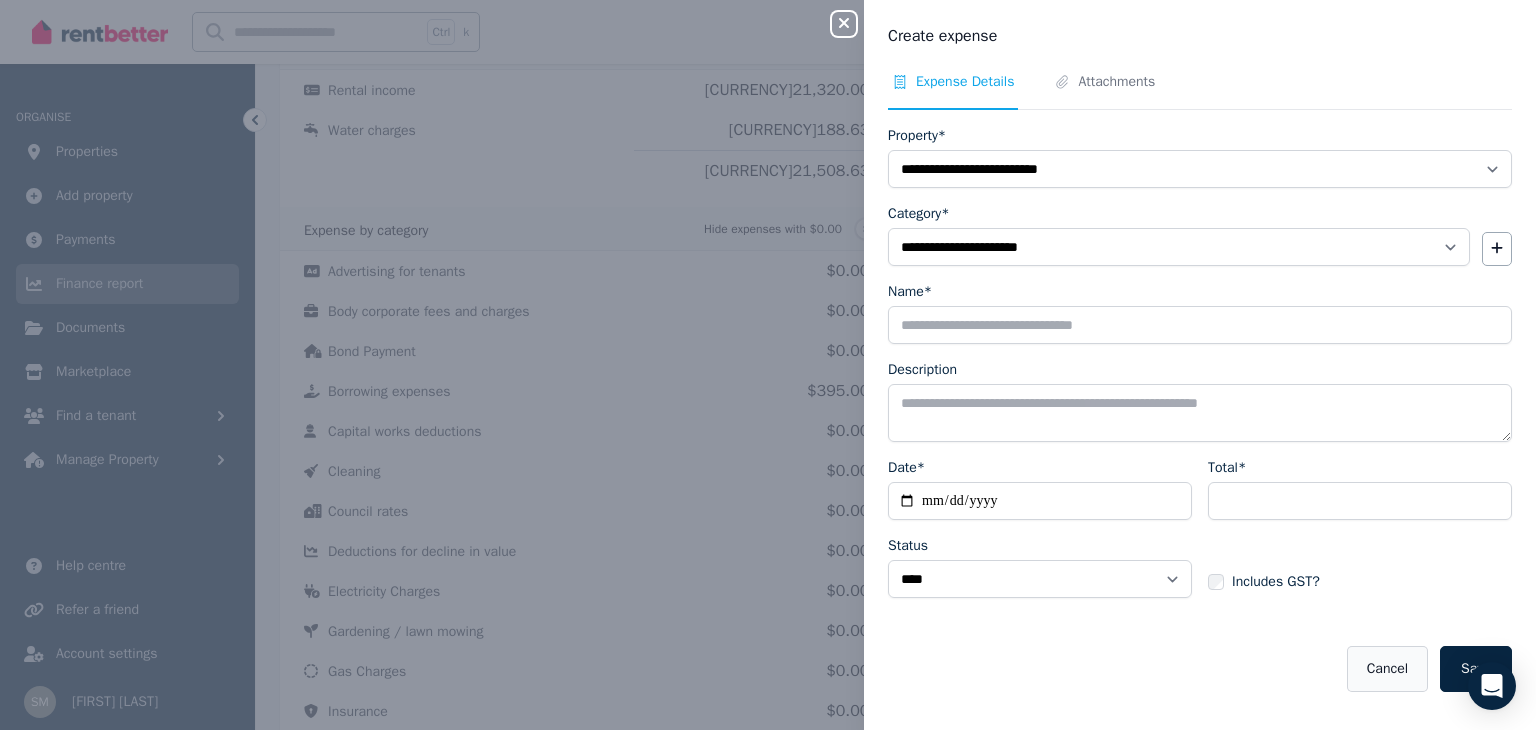click on "Cancel" at bounding box center [1387, 669] 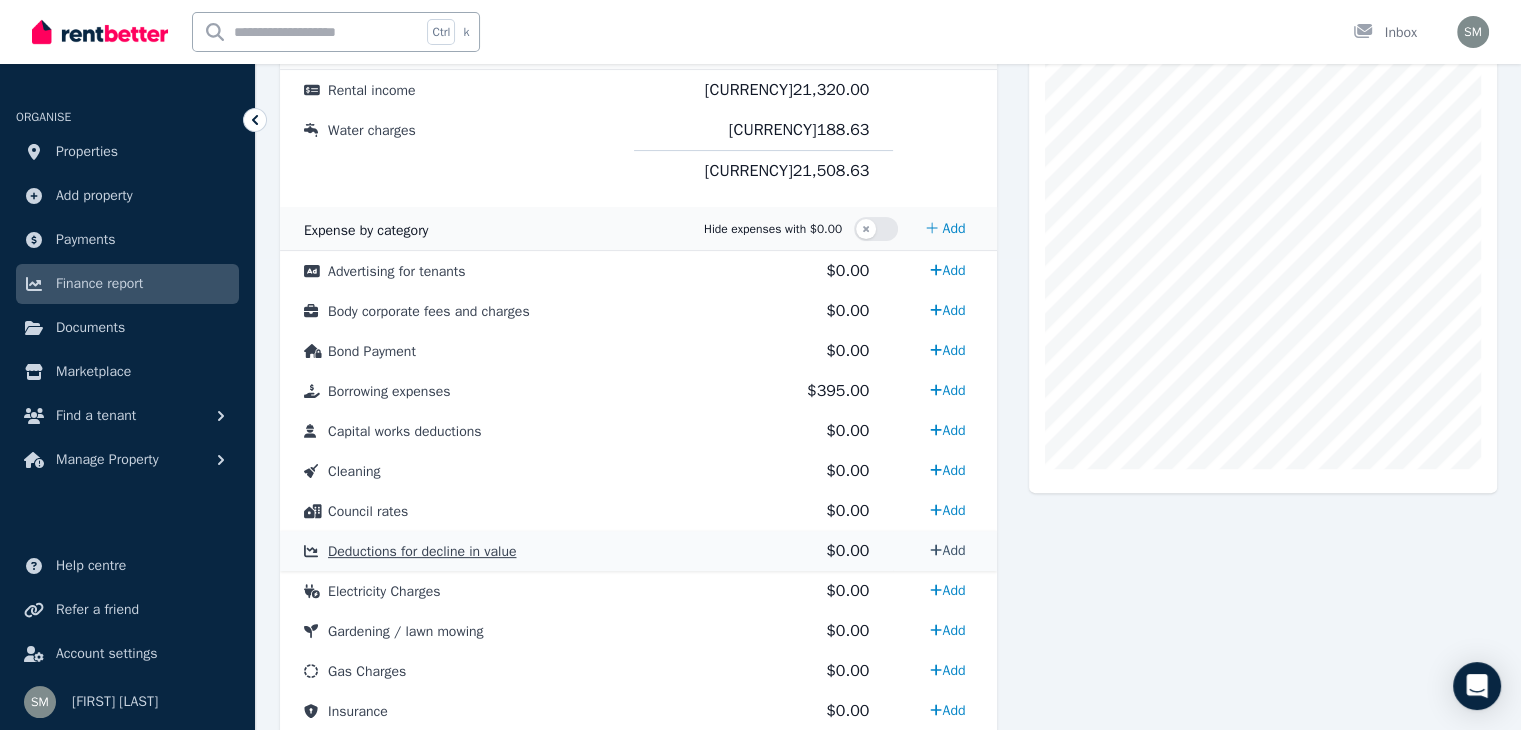 click on "Add" at bounding box center [947, 550] 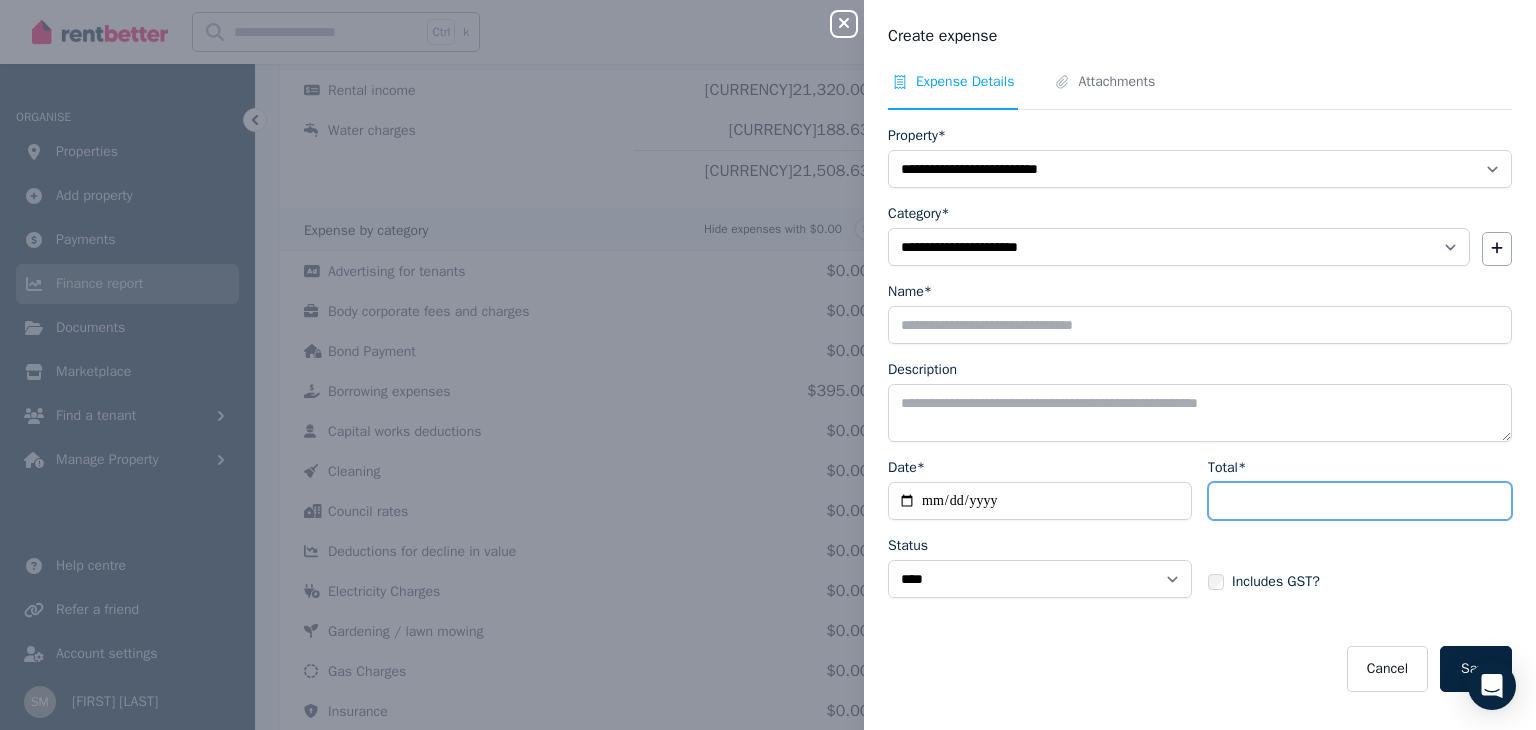 click on "Total*" at bounding box center (1360, 501) 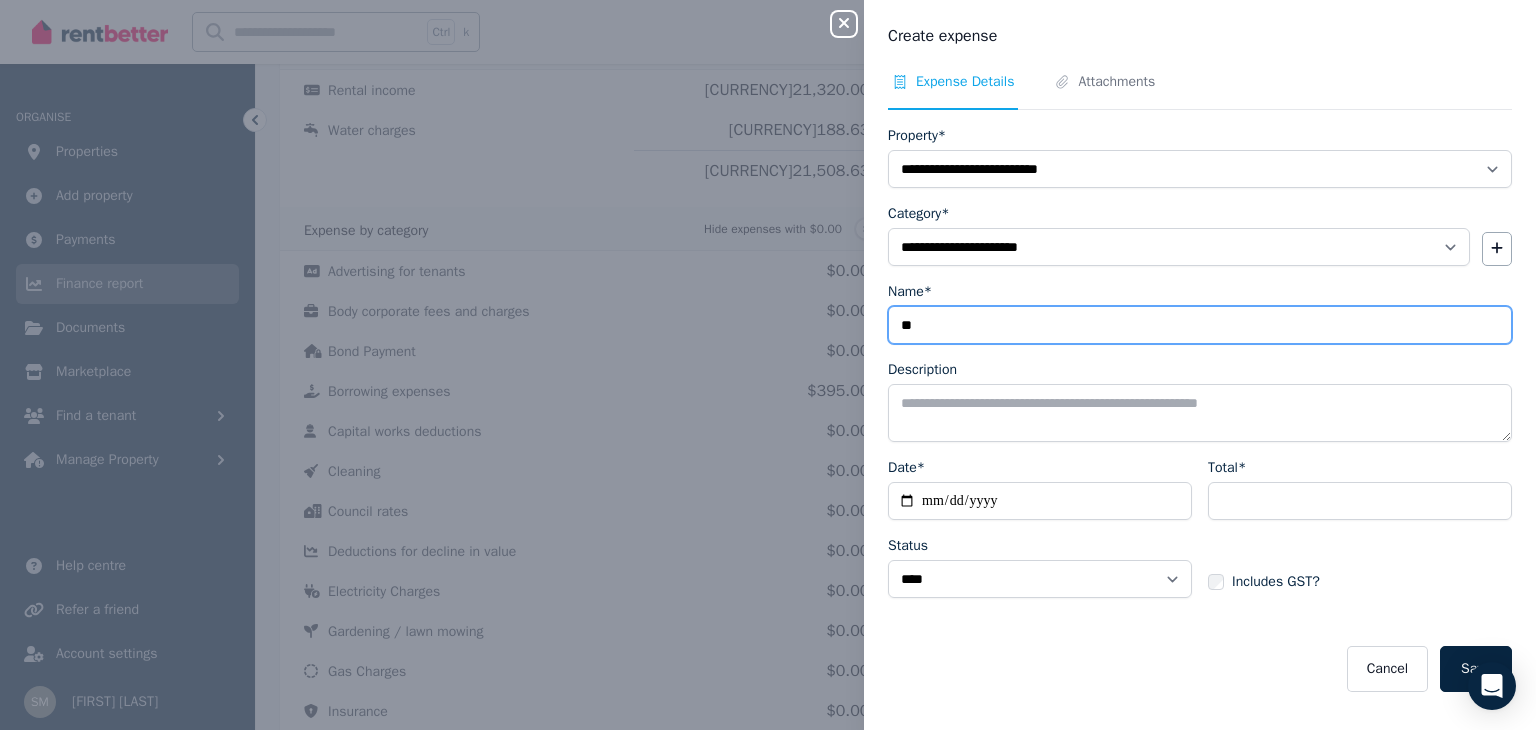 type on "*" 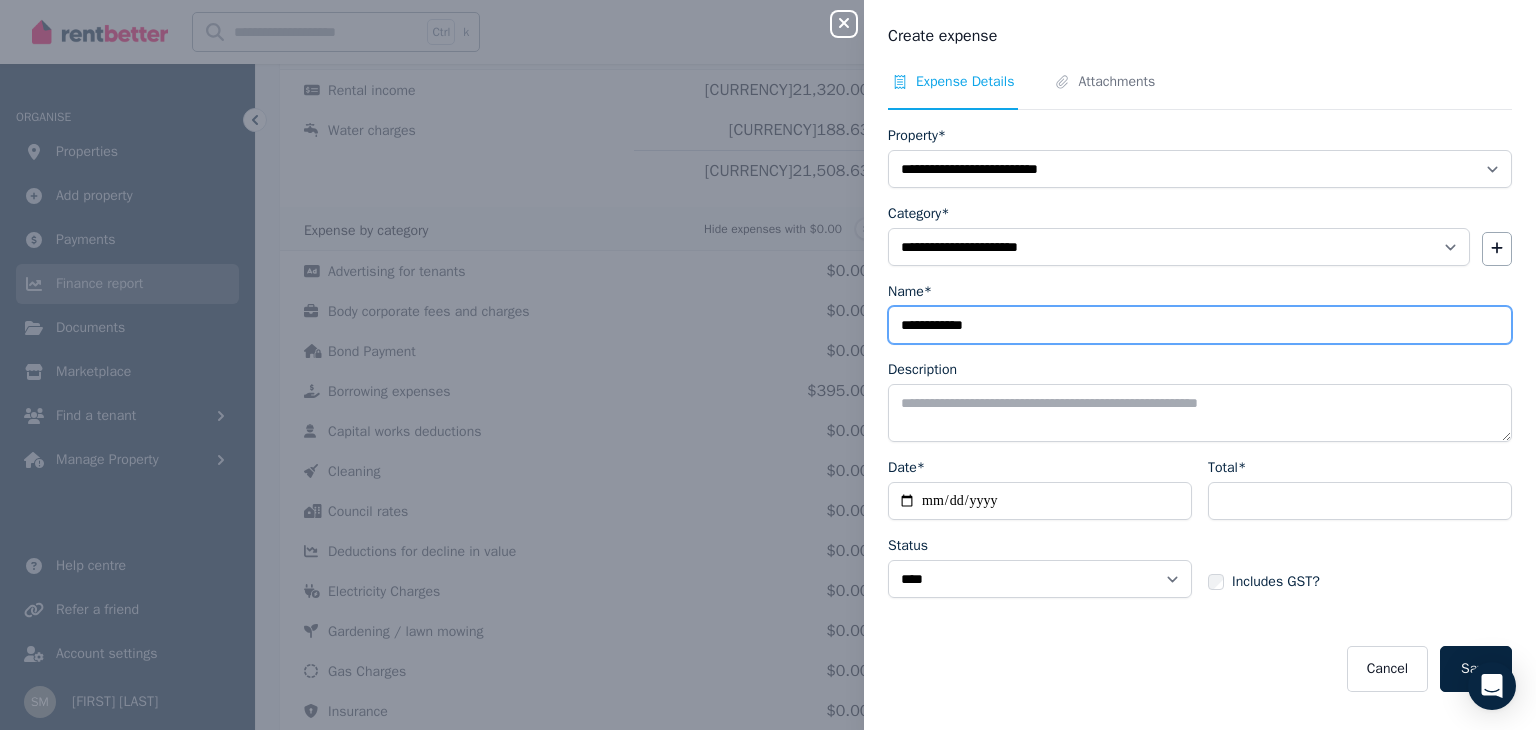 type on "**********" 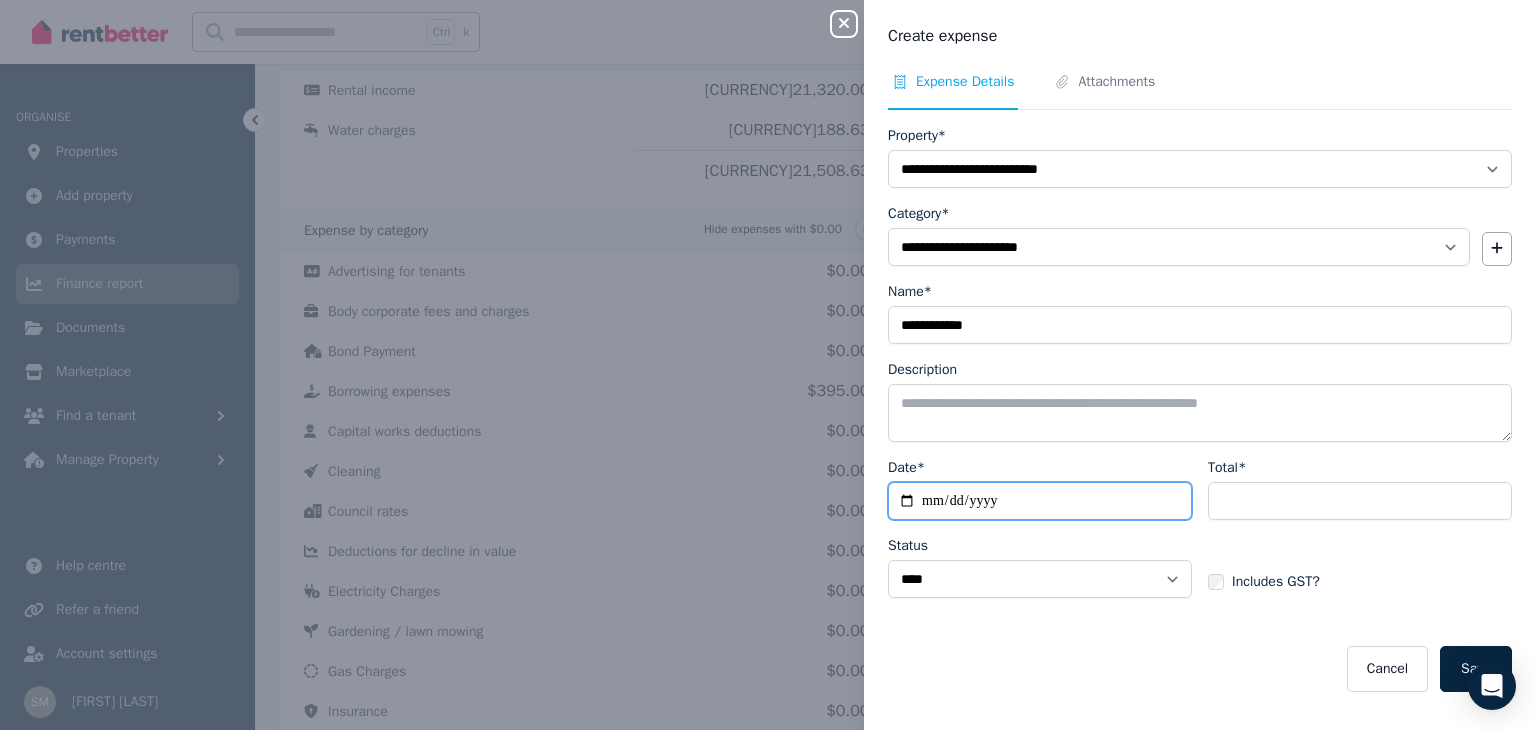click on "Date*" at bounding box center (1040, 501) 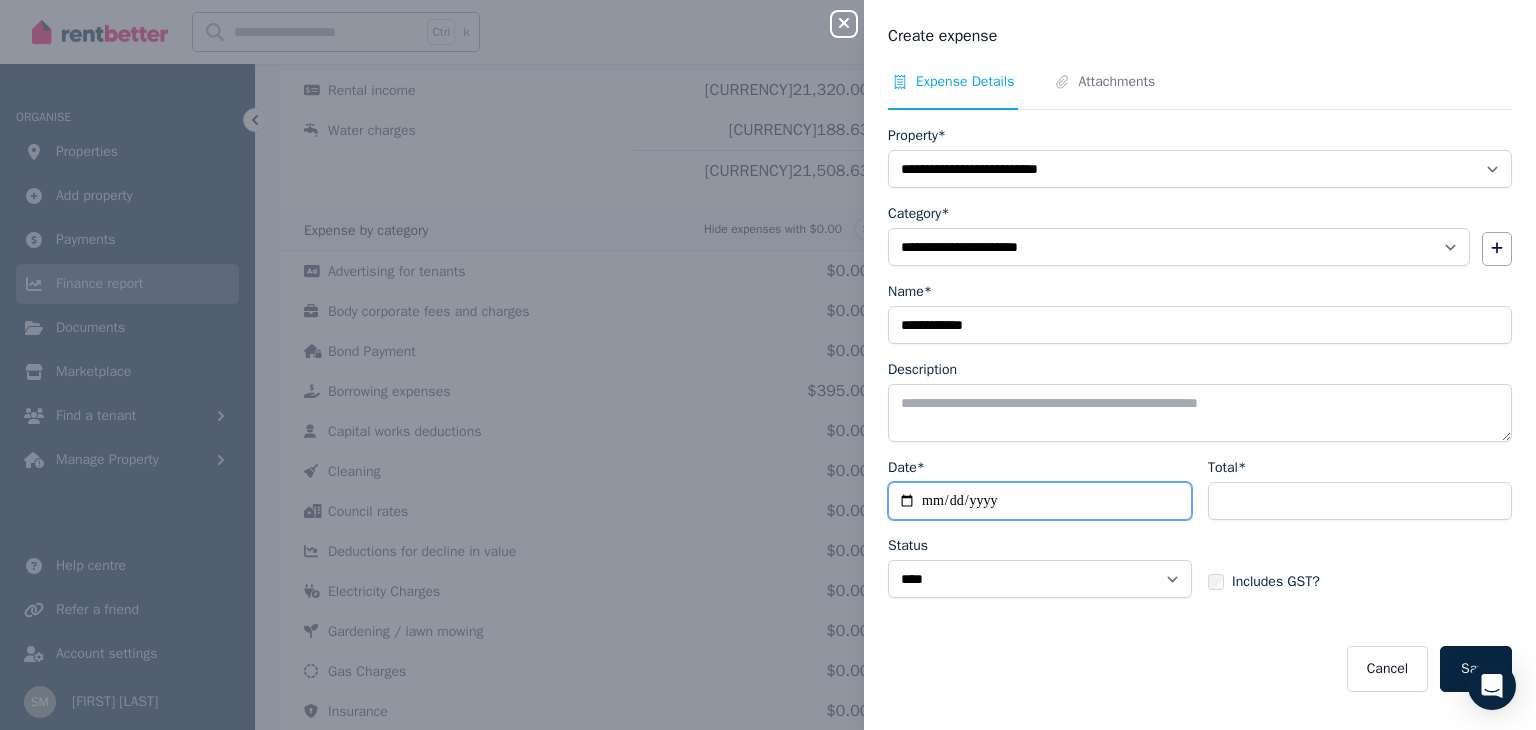 type on "**********" 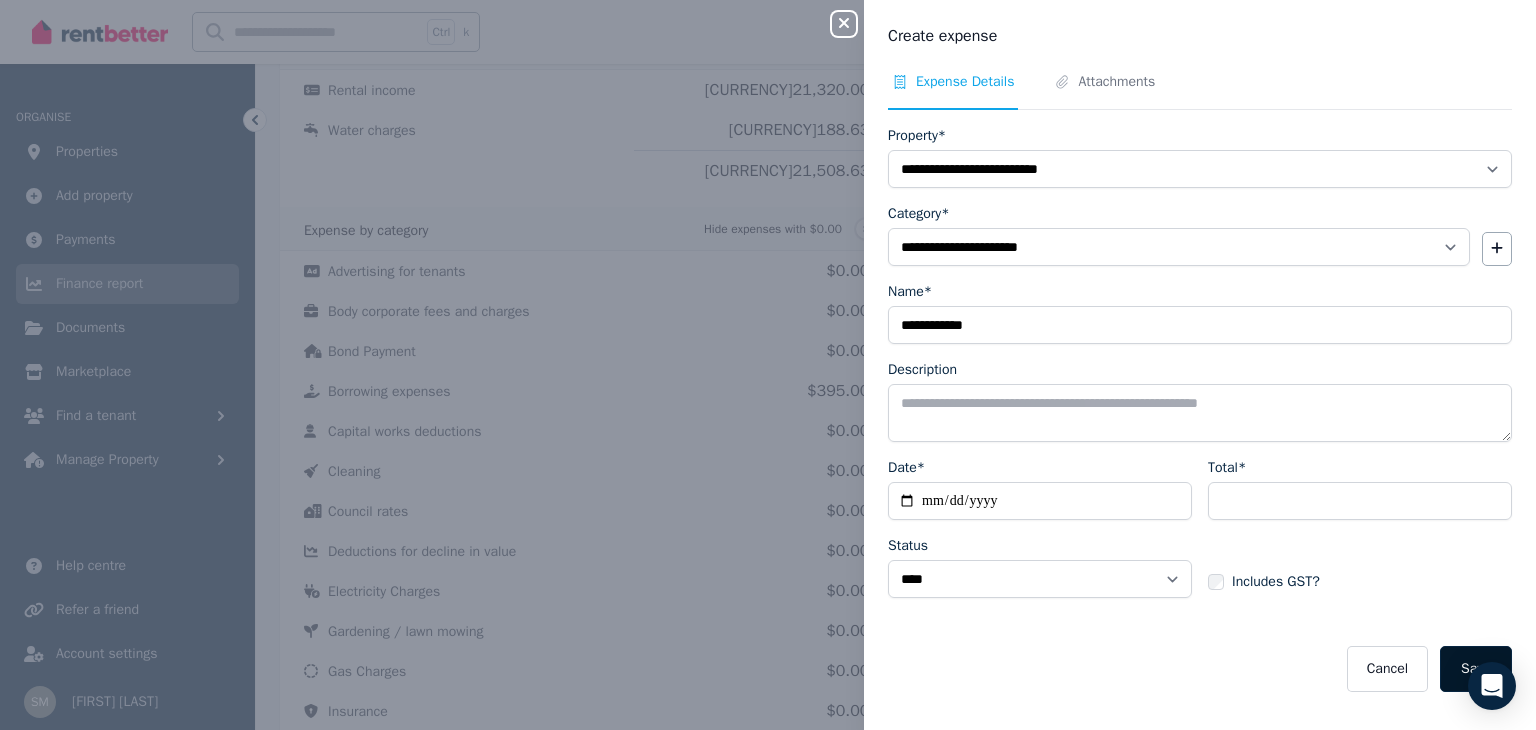 click on "Save" at bounding box center [1476, 669] 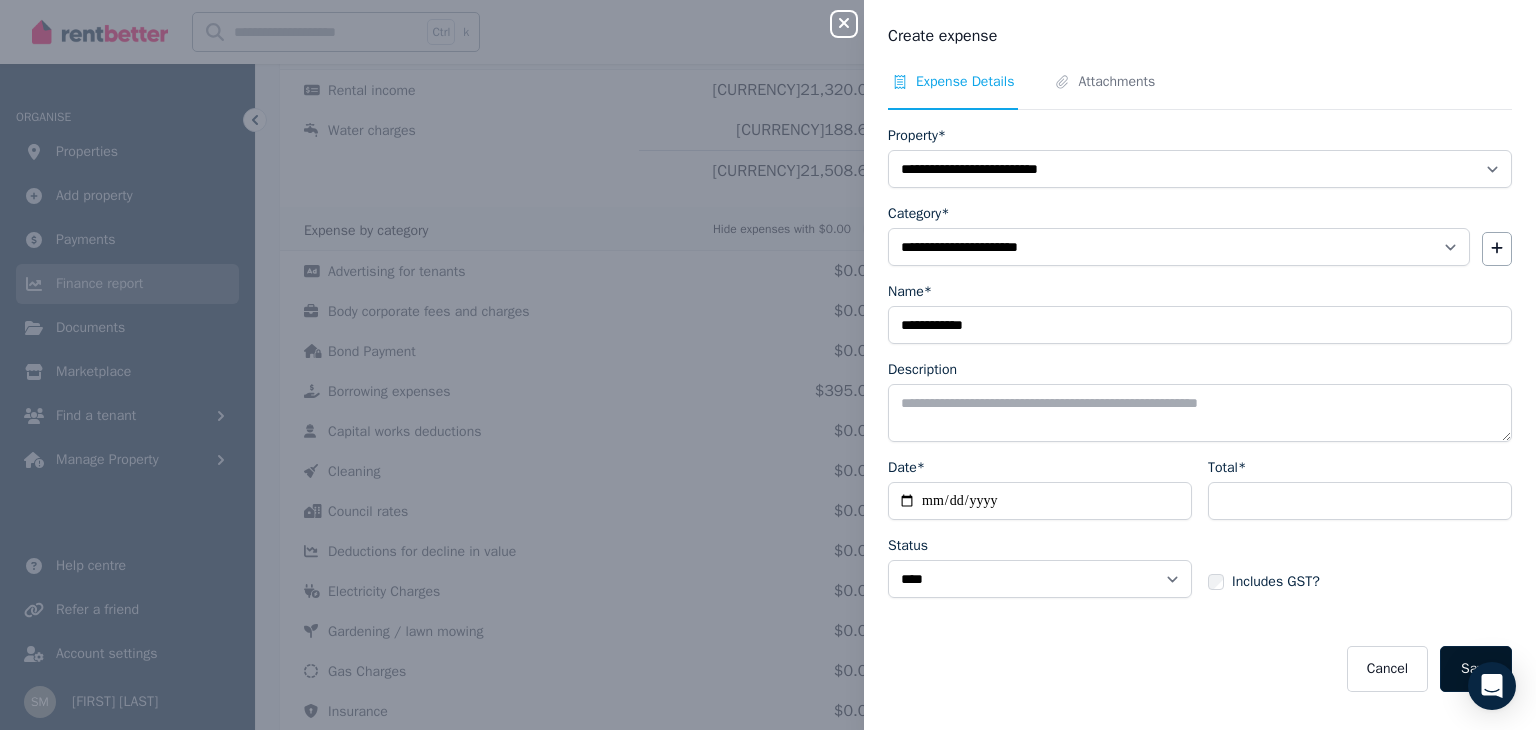select 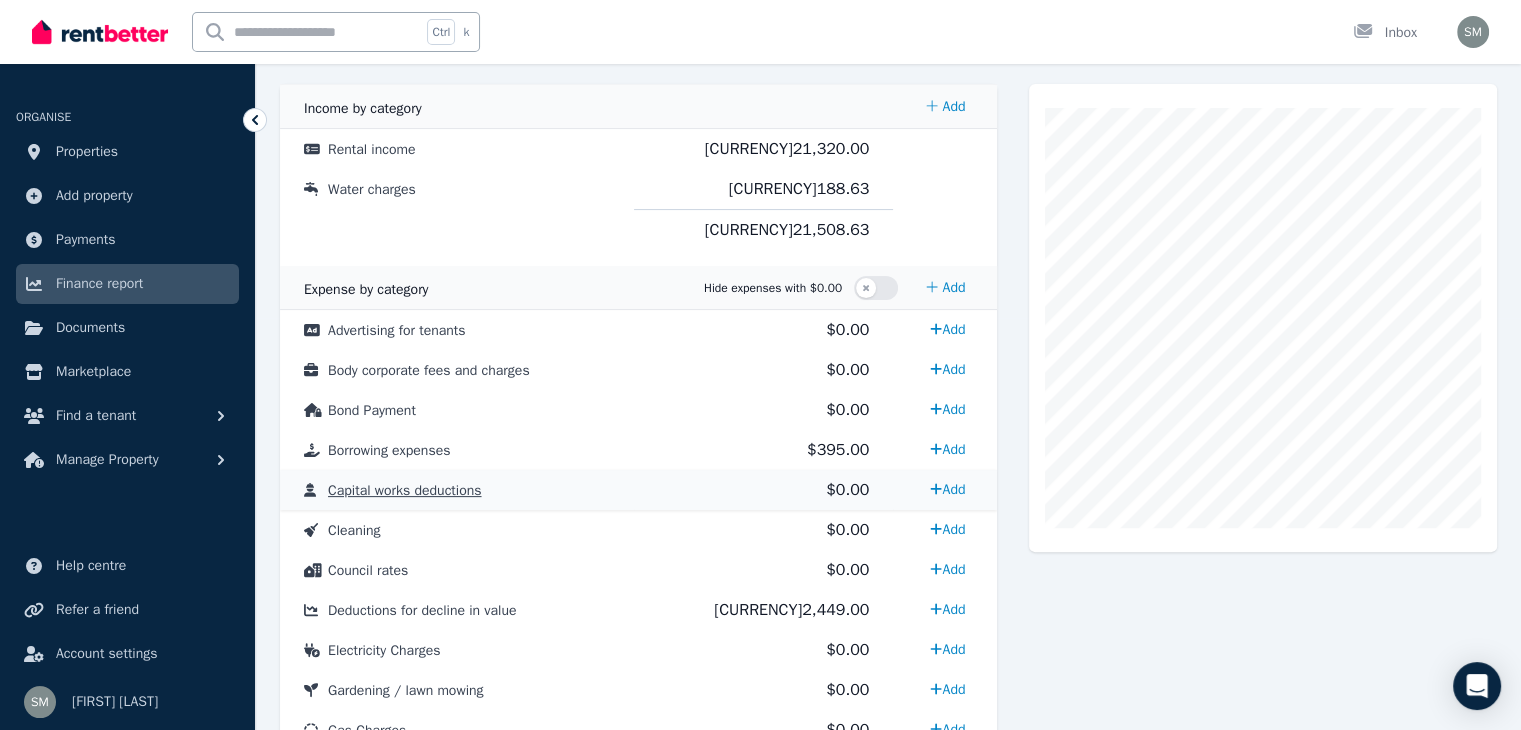 scroll, scrollTop: 195, scrollLeft: 0, axis: vertical 